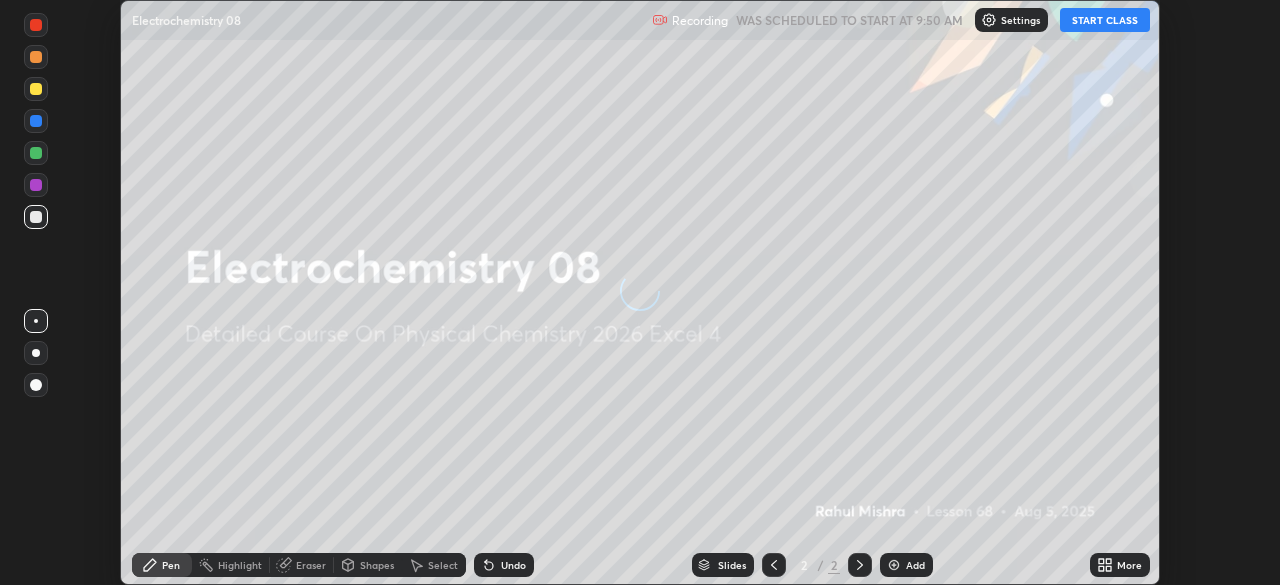 scroll, scrollTop: 0, scrollLeft: 0, axis: both 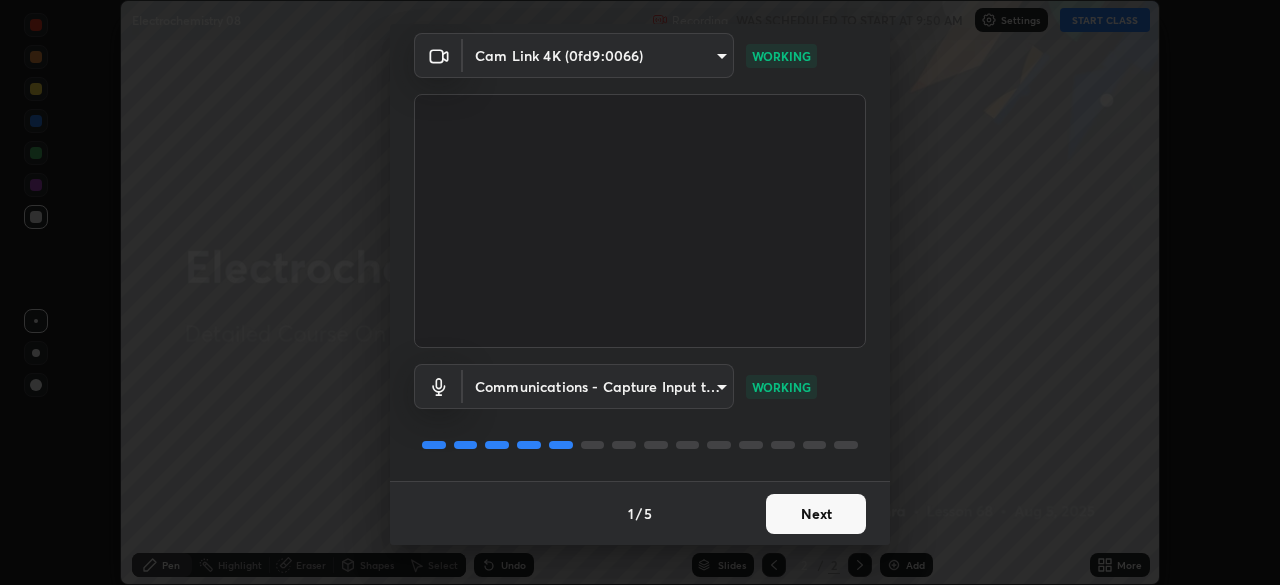 click on "Next" at bounding box center (816, 514) 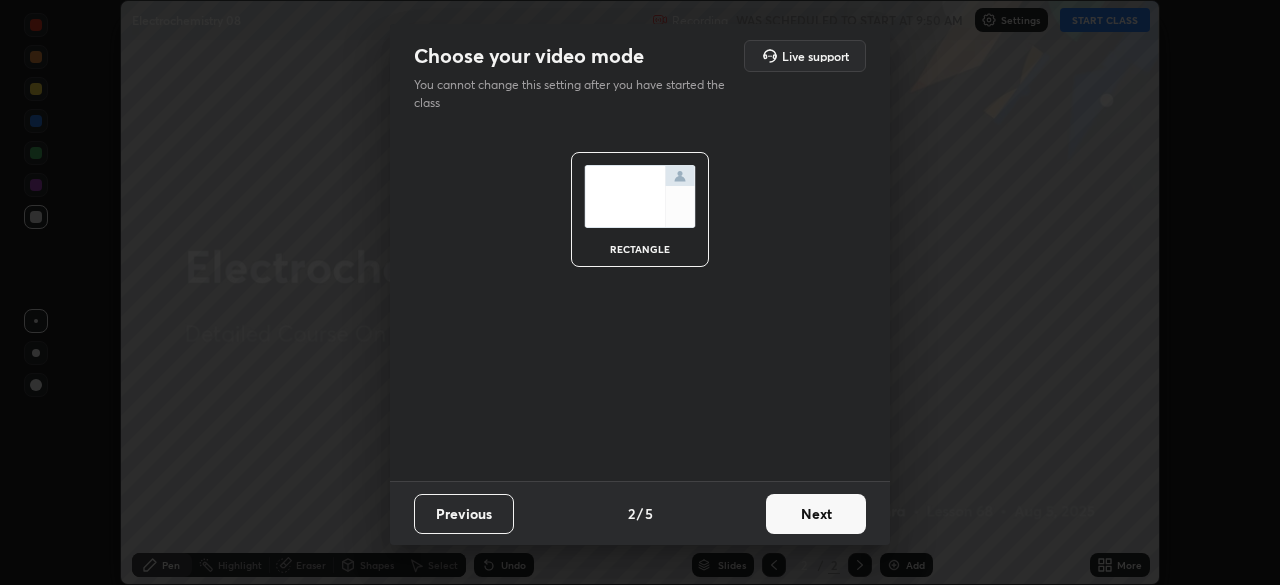 scroll, scrollTop: 0, scrollLeft: 0, axis: both 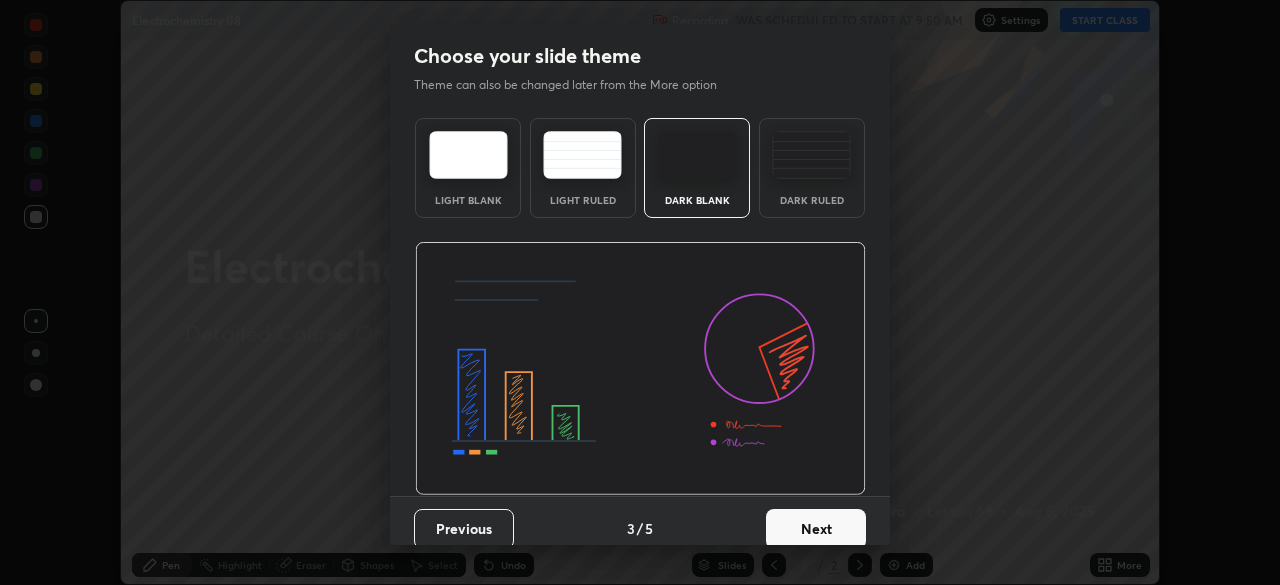 click on "Next" at bounding box center [816, 529] 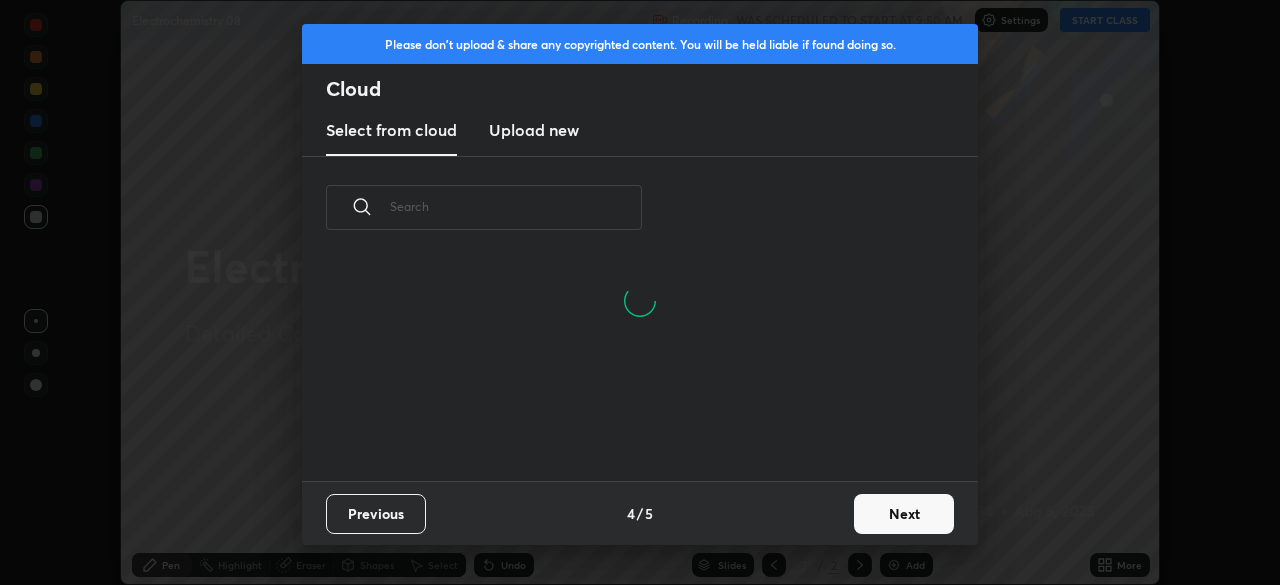 click on "Next" at bounding box center (904, 514) 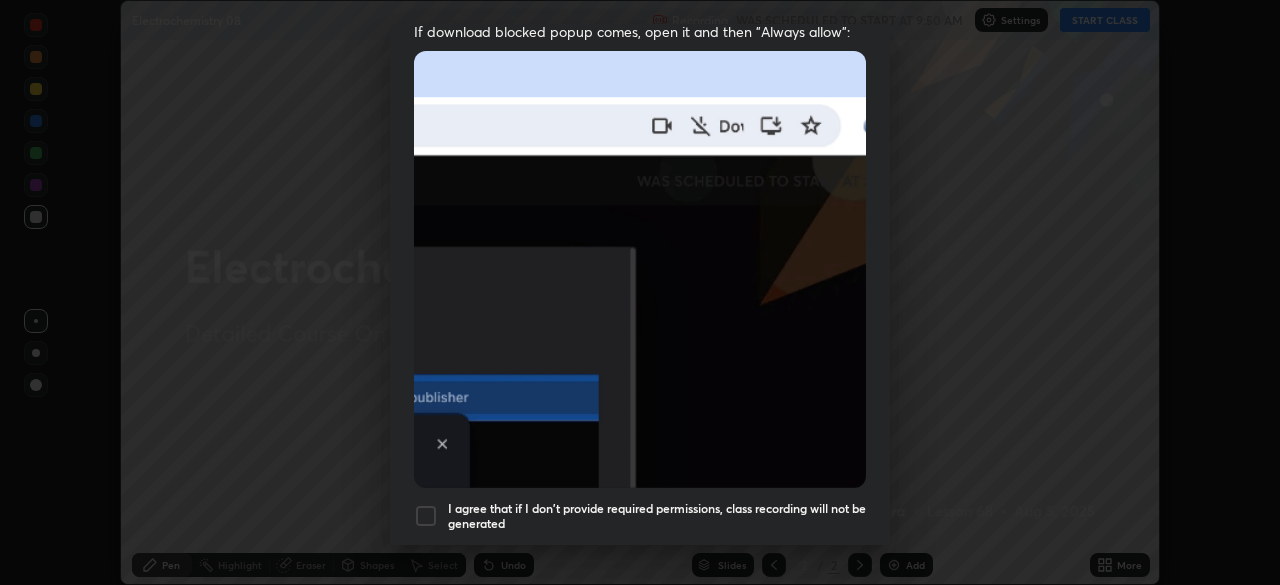 scroll, scrollTop: 420, scrollLeft: 0, axis: vertical 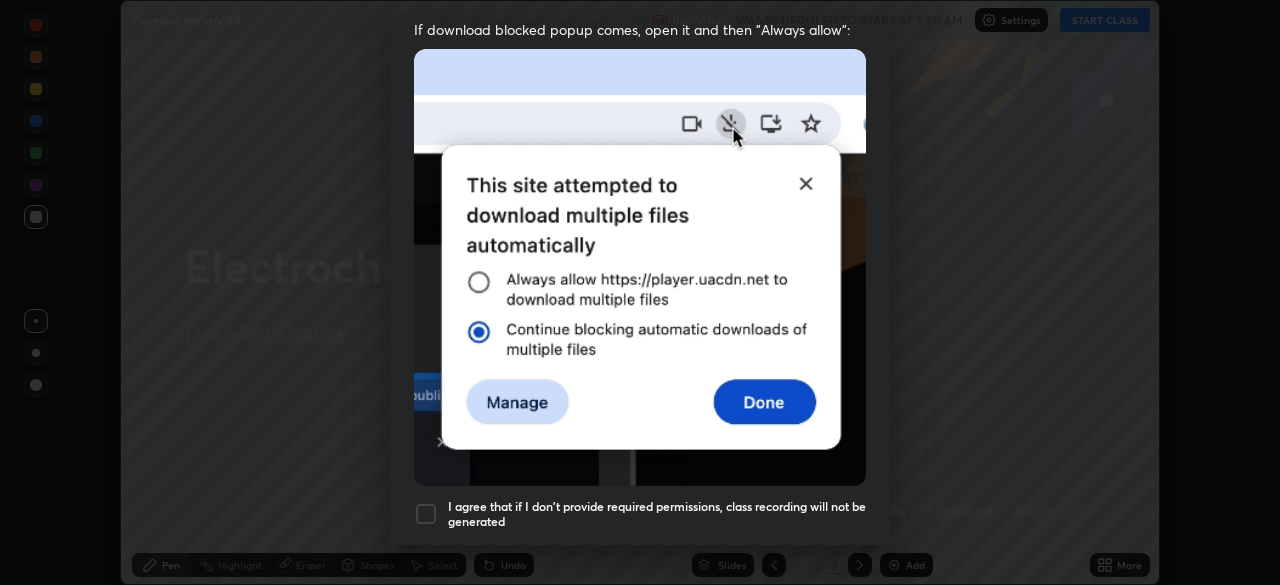 click at bounding box center [426, 514] 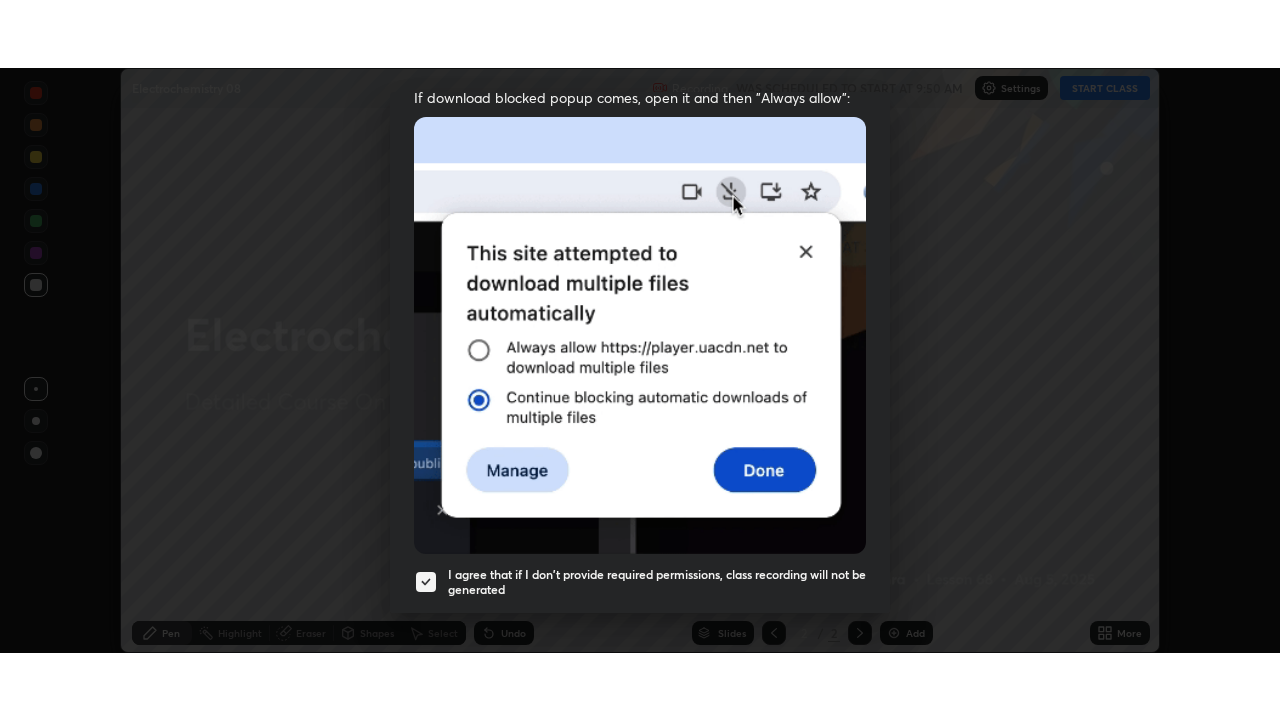 scroll, scrollTop: 479, scrollLeft: 0, axis: vertical 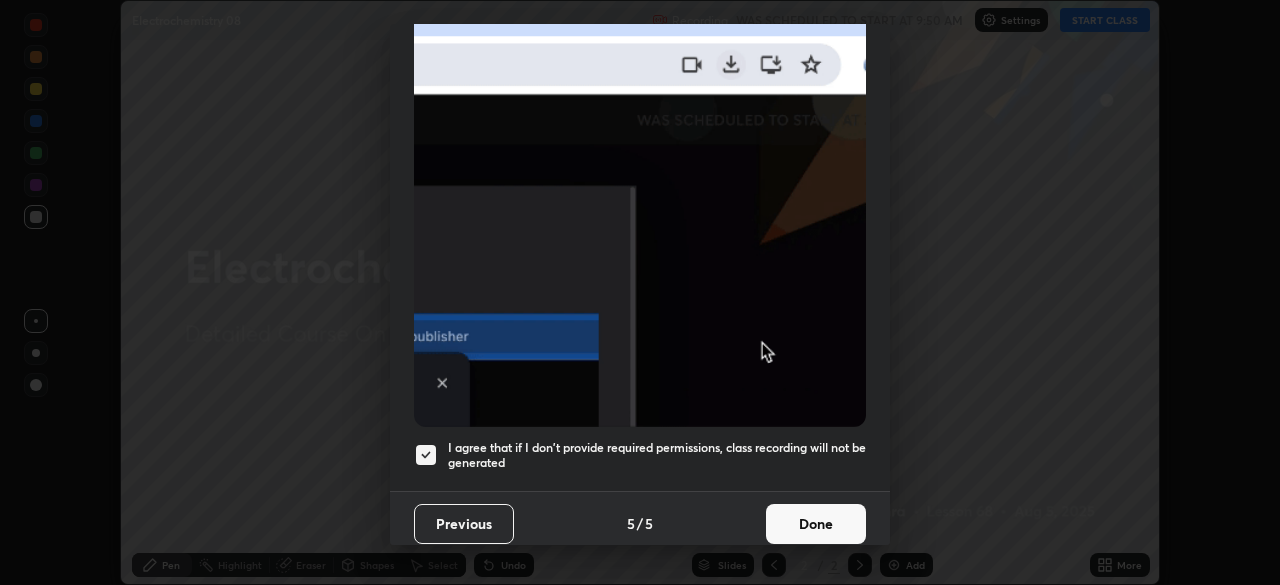 click on "Done" at bounding box center (816, 524) 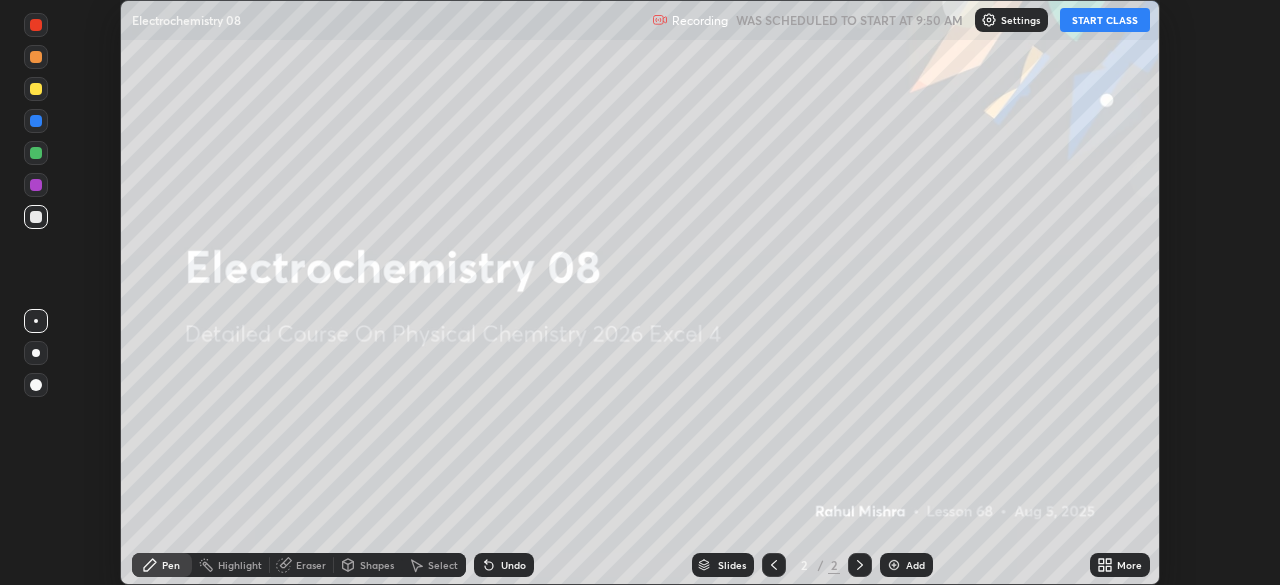 click on "START CLASS" at bounding box center [1105, 20] 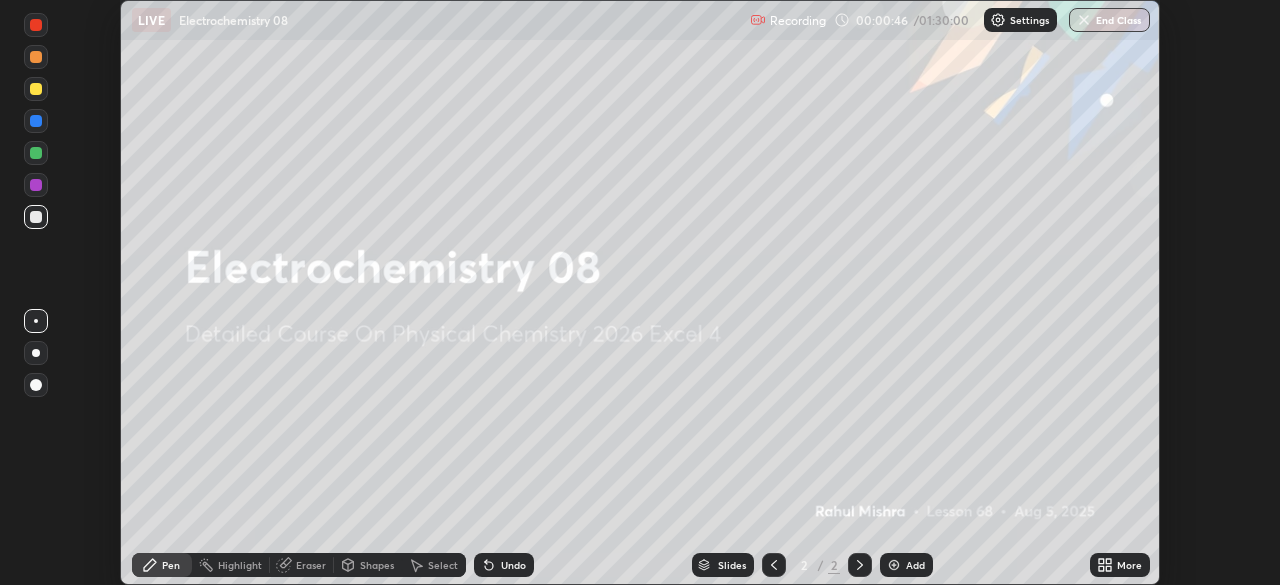 click on "More" at bounding box center (1120, 565) 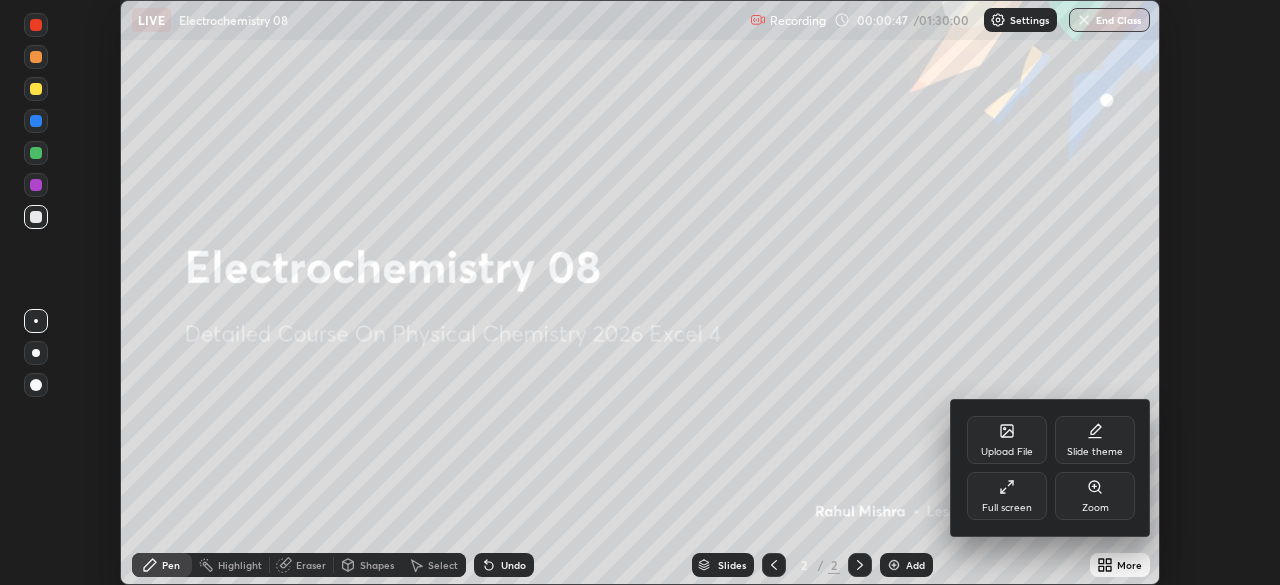 click on "Full screen" at bounding box center (1007, 508) 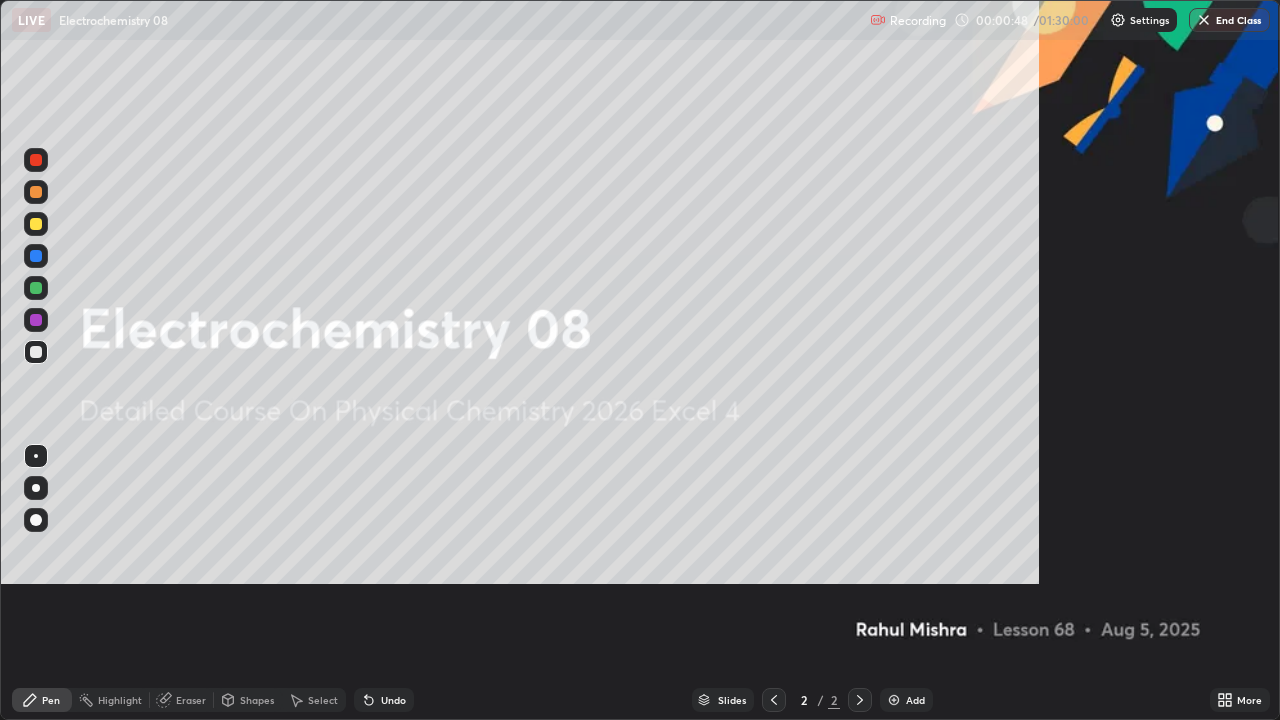 scroll, scrollTop: 99280, scrollLeft: 98720, axis: both 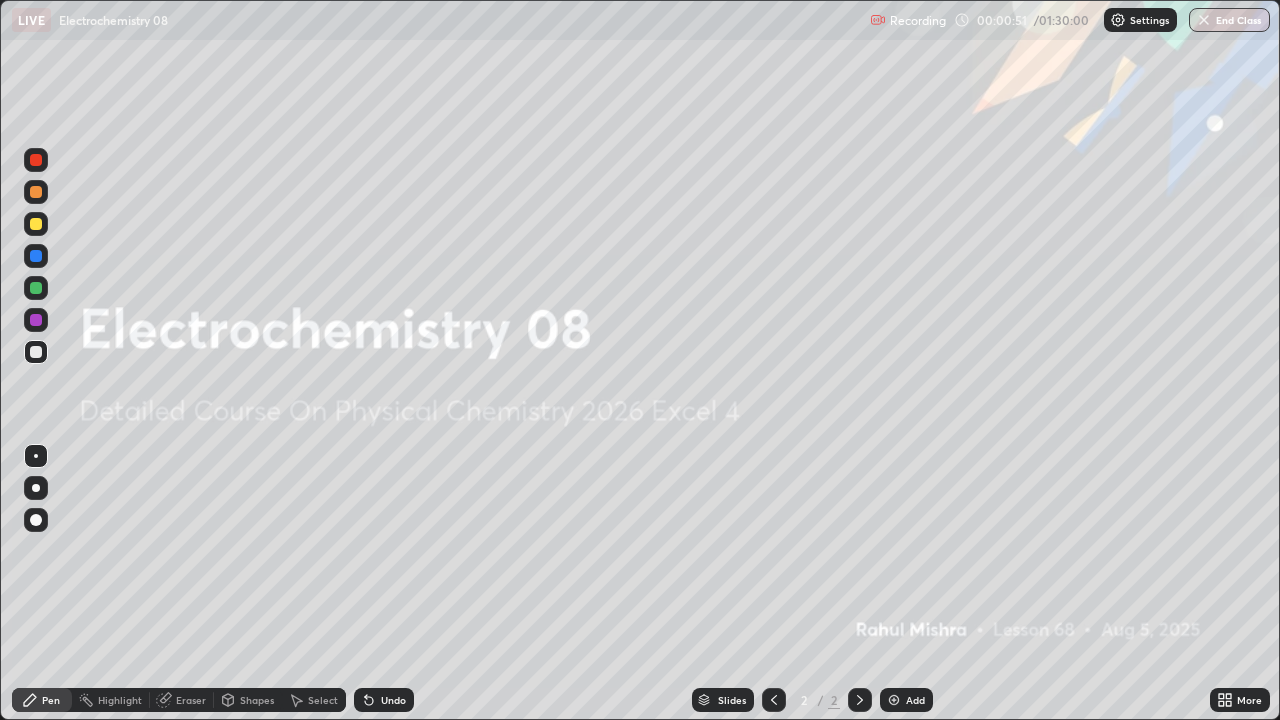 click at bounding box center (894, 700) 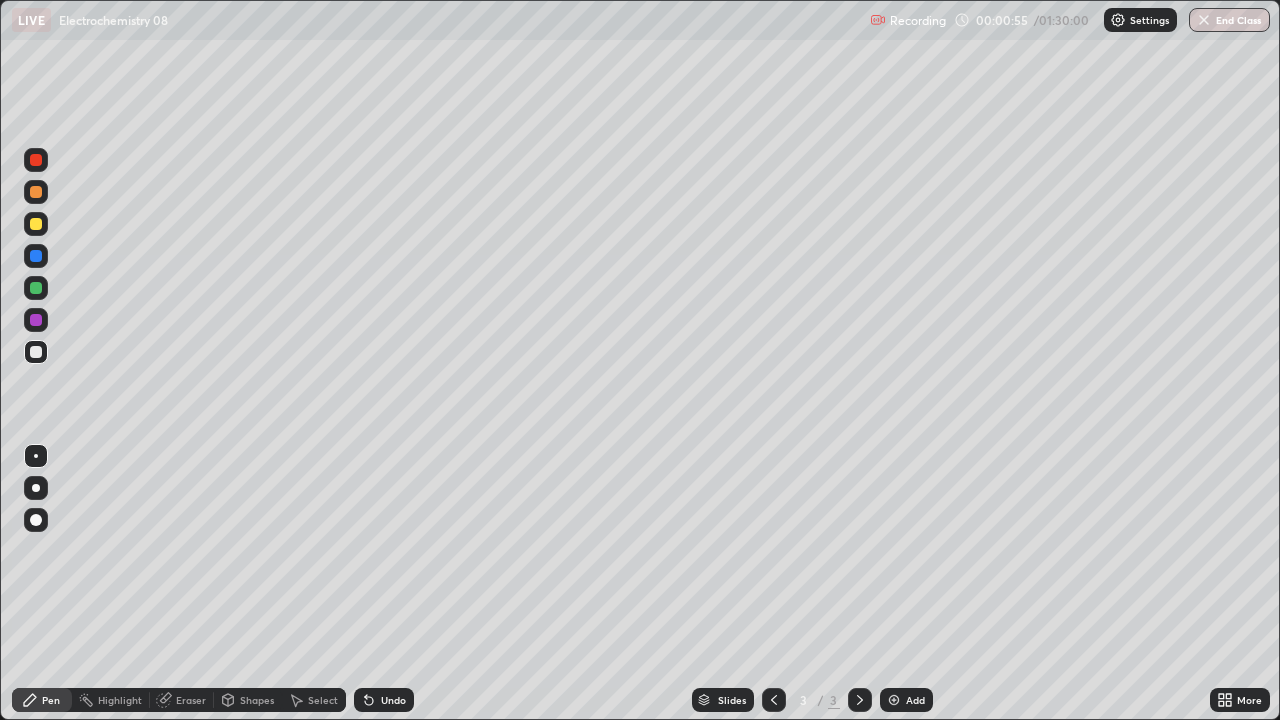 click at bounding box center (36, 224) 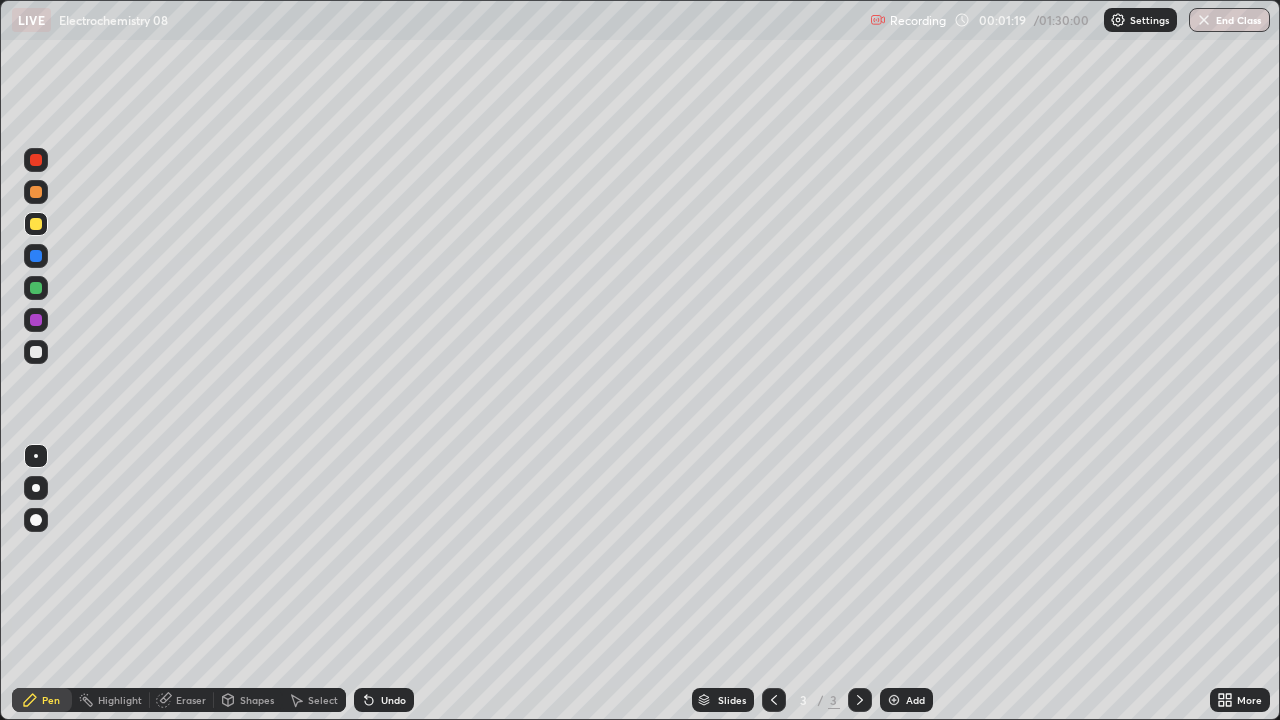 click on "Eraser" at bounding box center [191, 700] 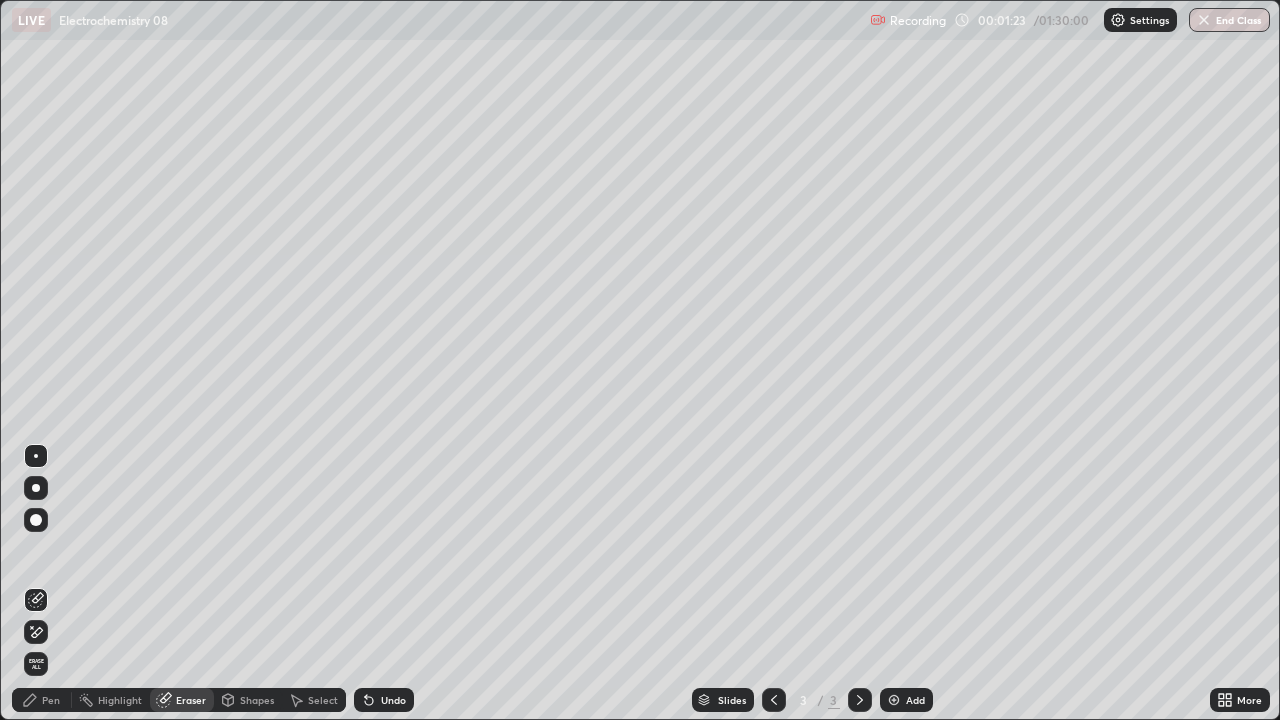 click on "Pen" at bounding box center (51, 700) 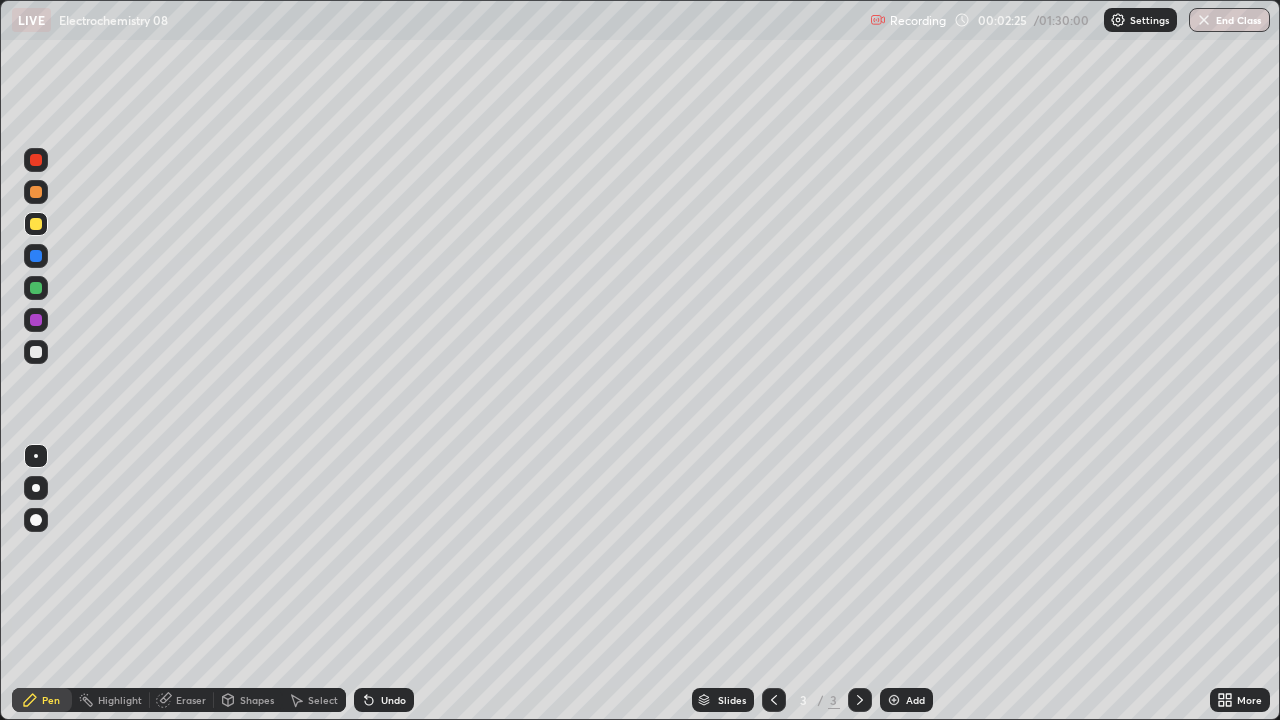 click at bounding box center (36, 352) 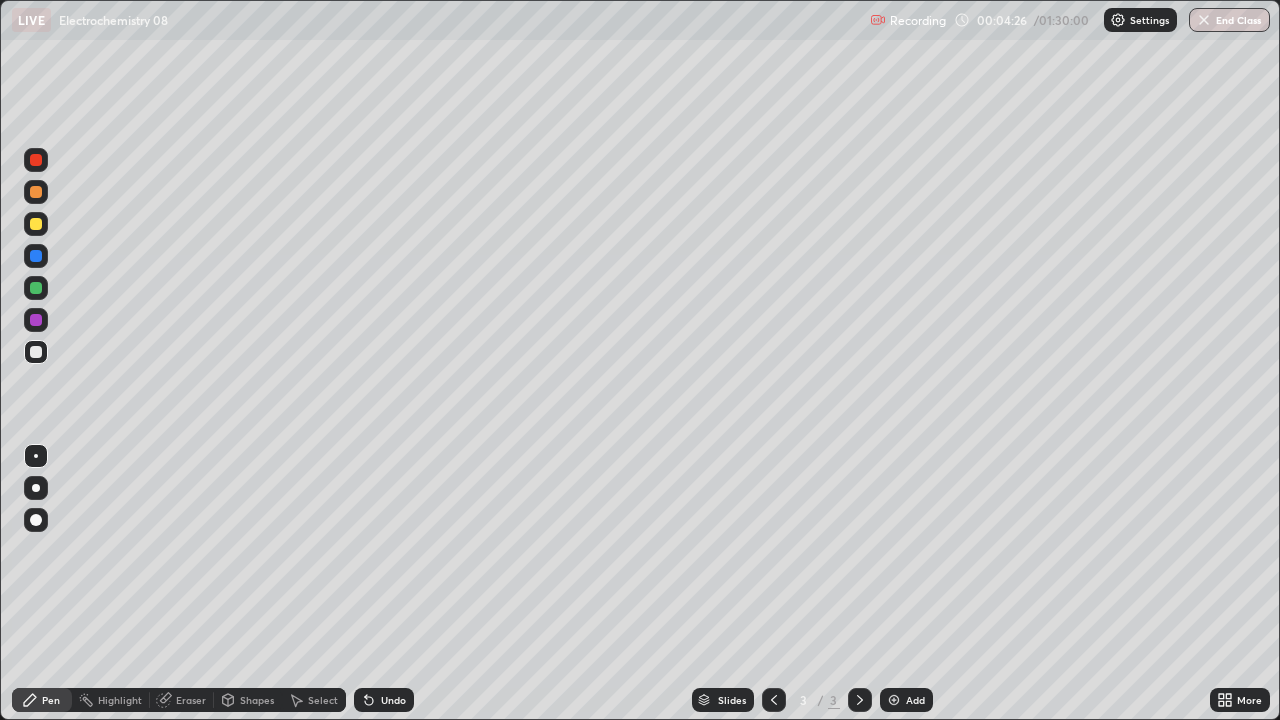 click on "Eraser" at bounding box center [191, 700] 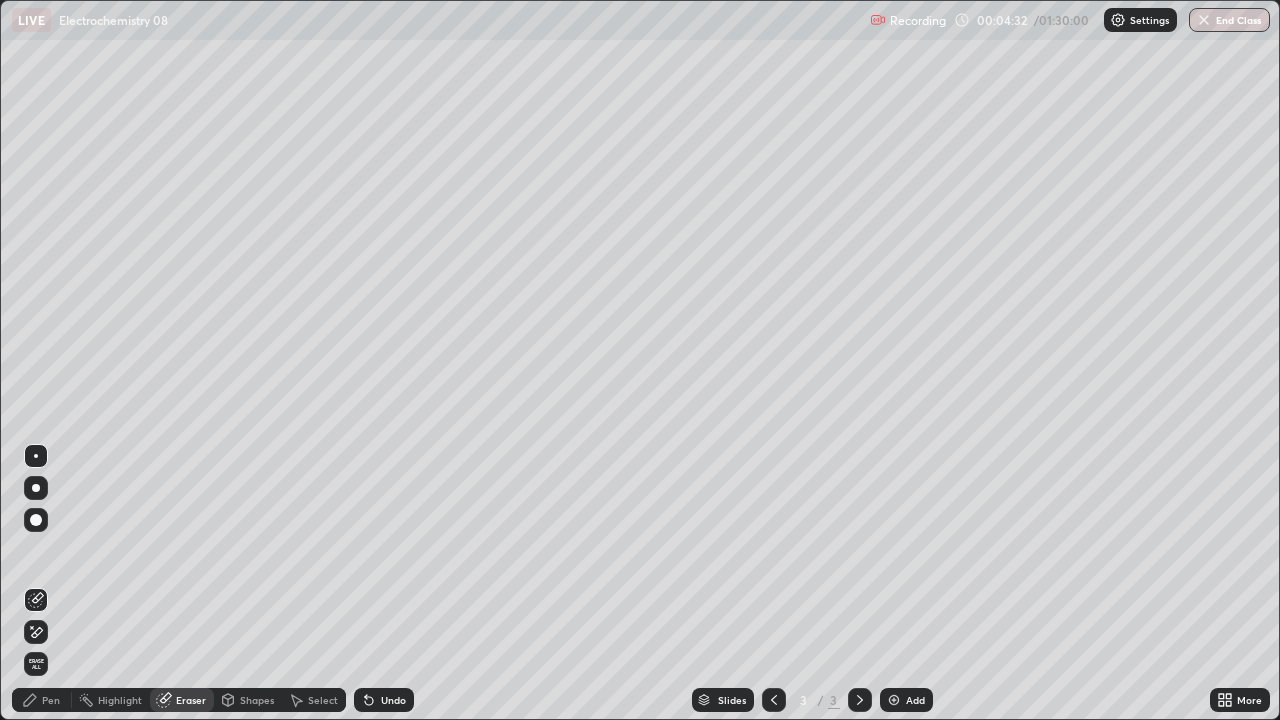 click on "Pen" at bounding box center [51, 700] 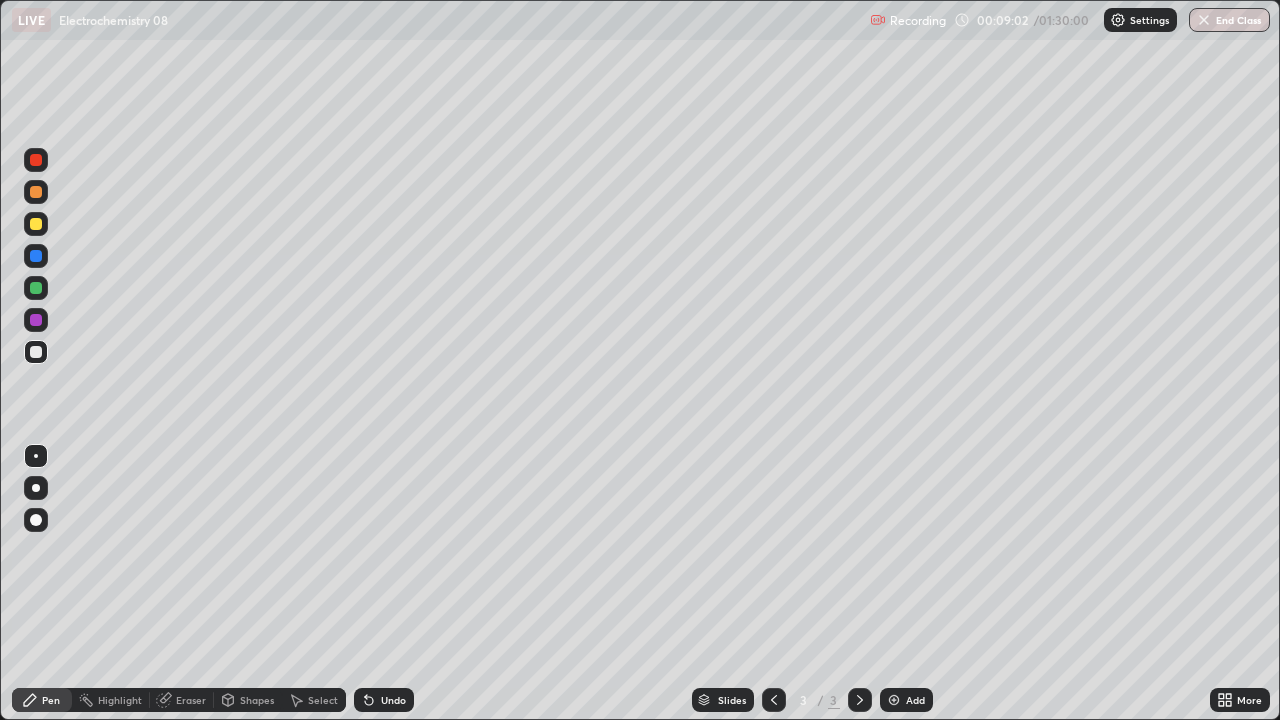 click at bounding box center (894, 700) 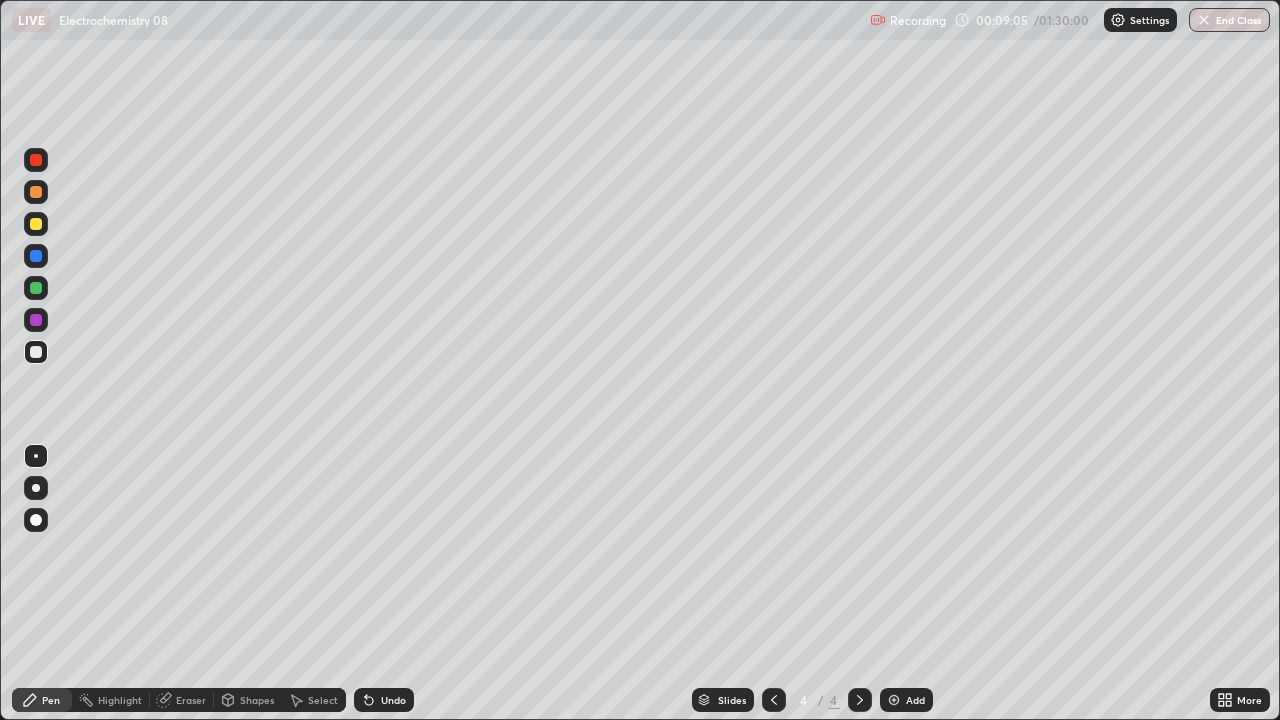 click at bounding box center (36, 224) 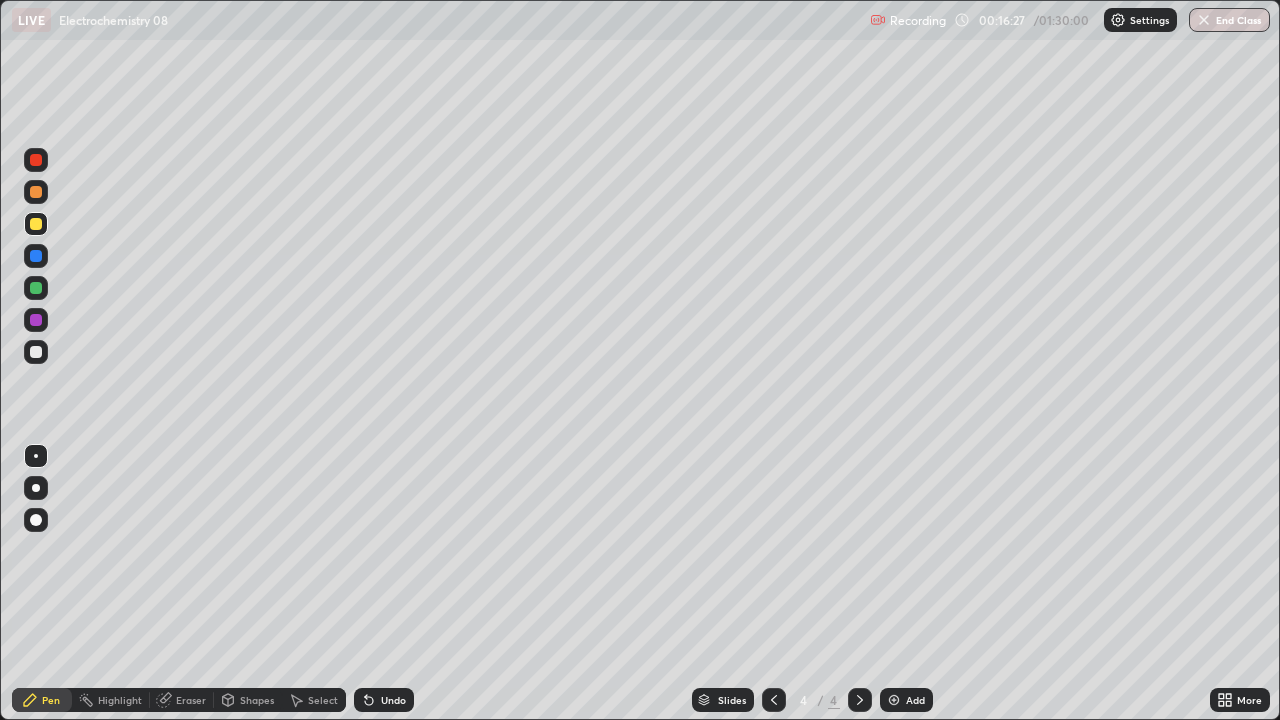 click at bounding box center [36, 352] 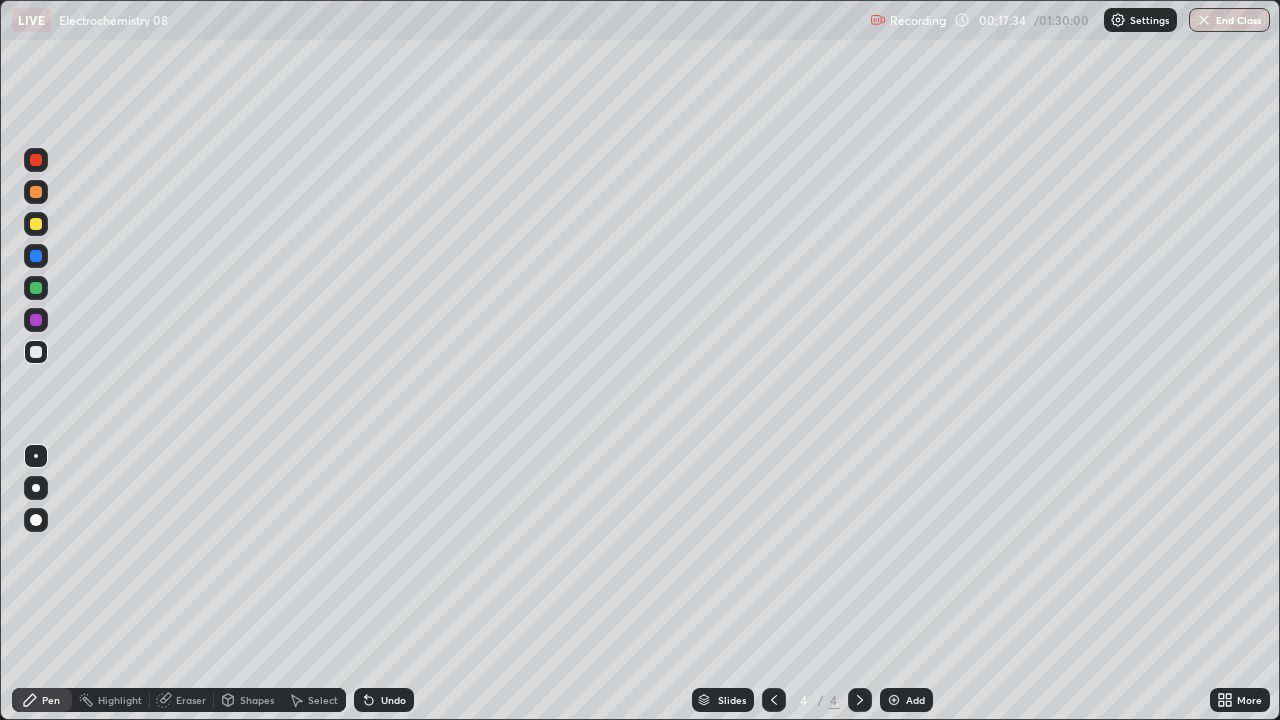click on "Undo" at bounding box center (384, 700) 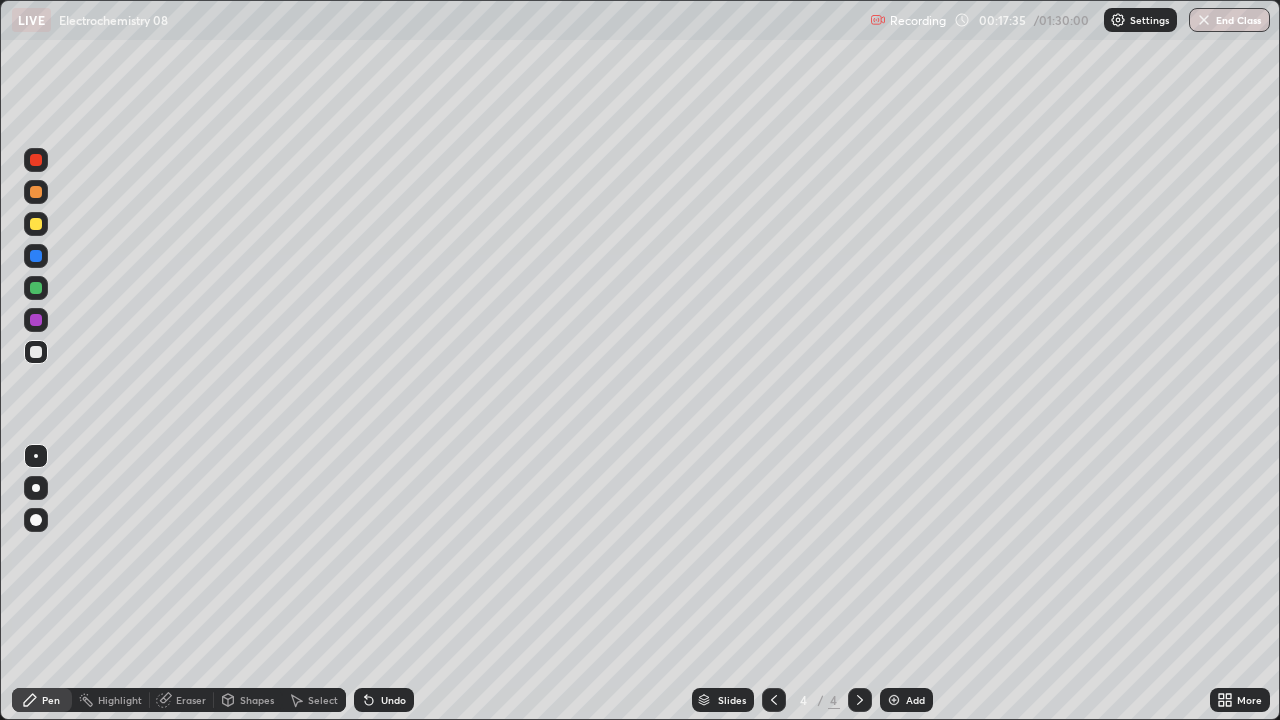 click on "Undo" at bounding box center (393, 700) 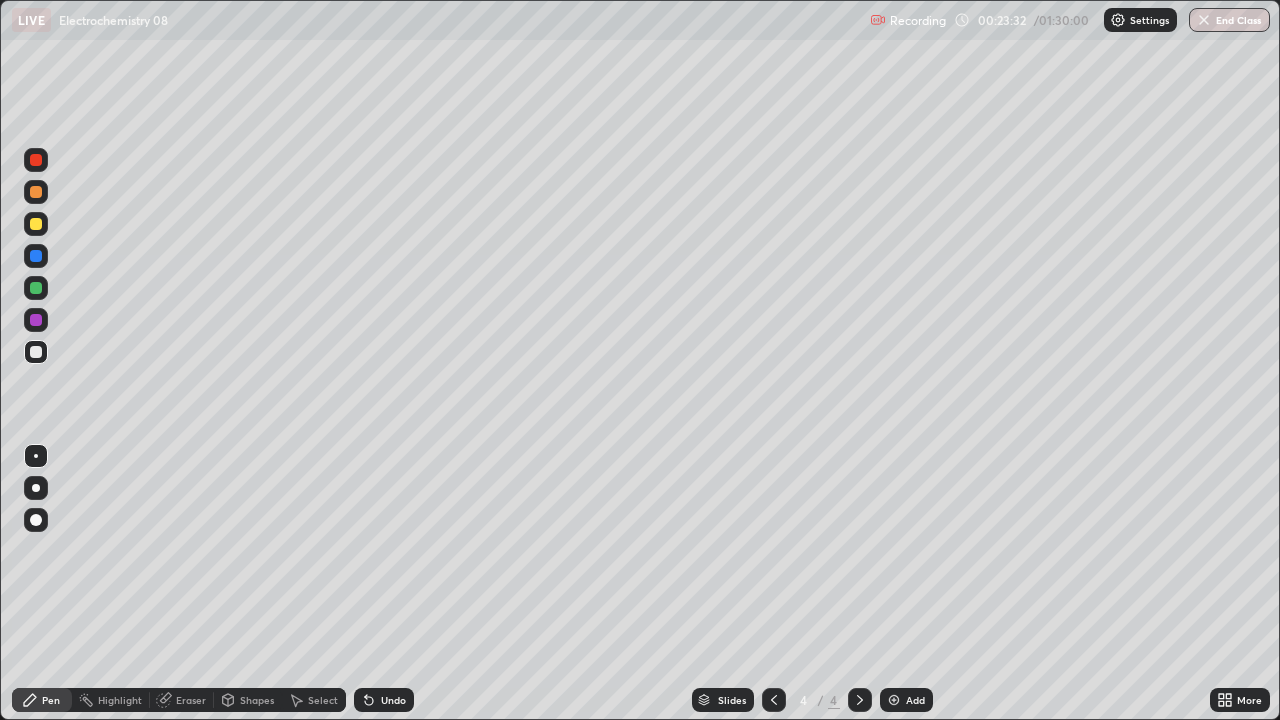 click at bounding box center [894, 700] 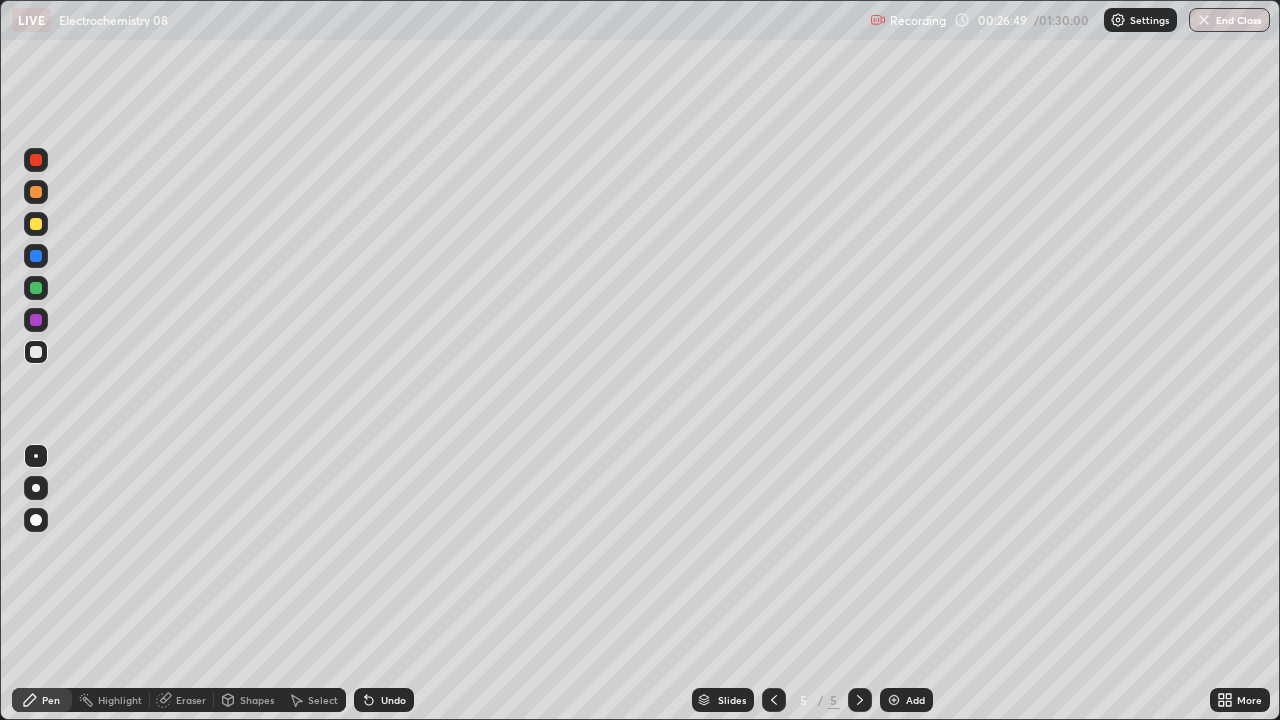 click on "Undo" at bounding box center [393, 700] 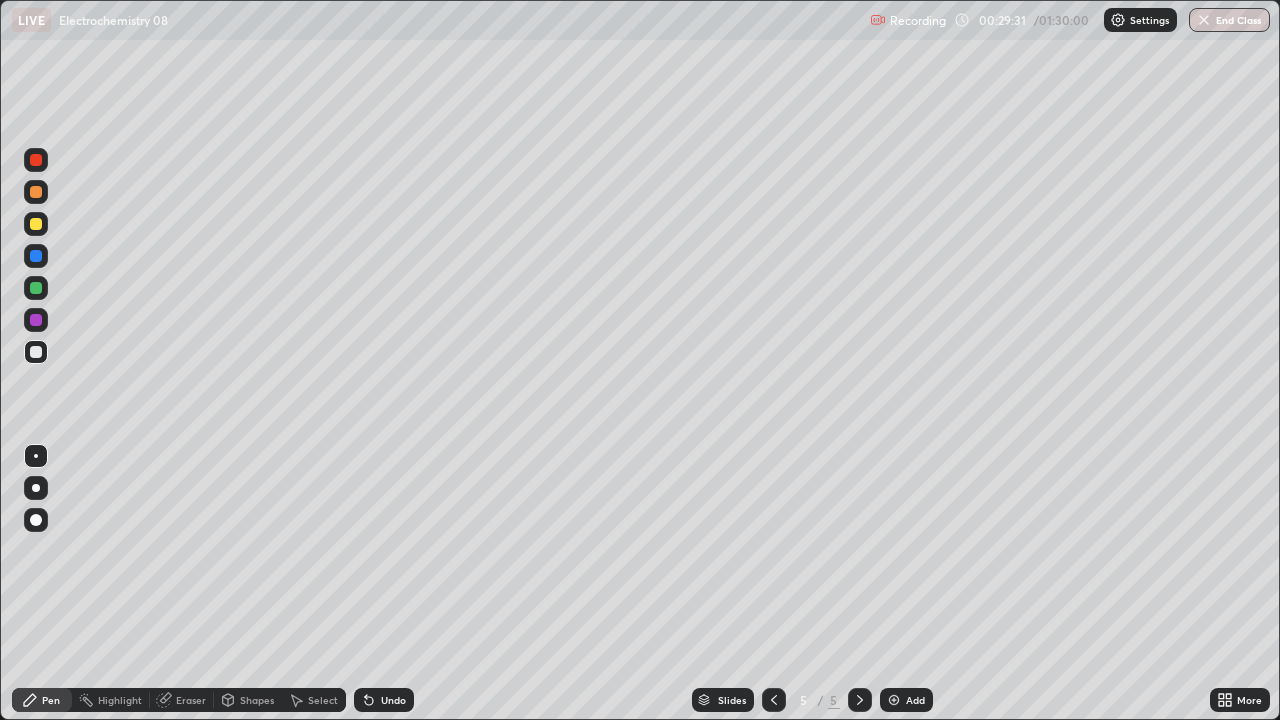 click at bounding box center (894, 700) 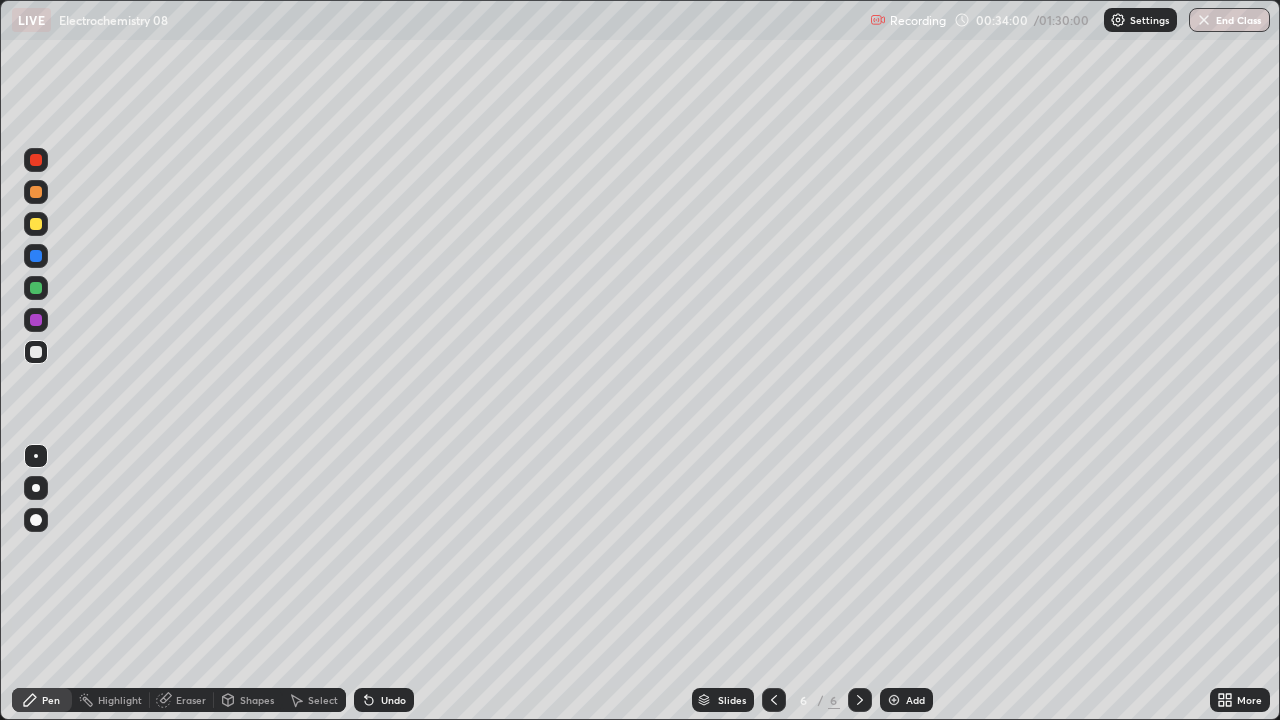click at bounding box center [894, 700] 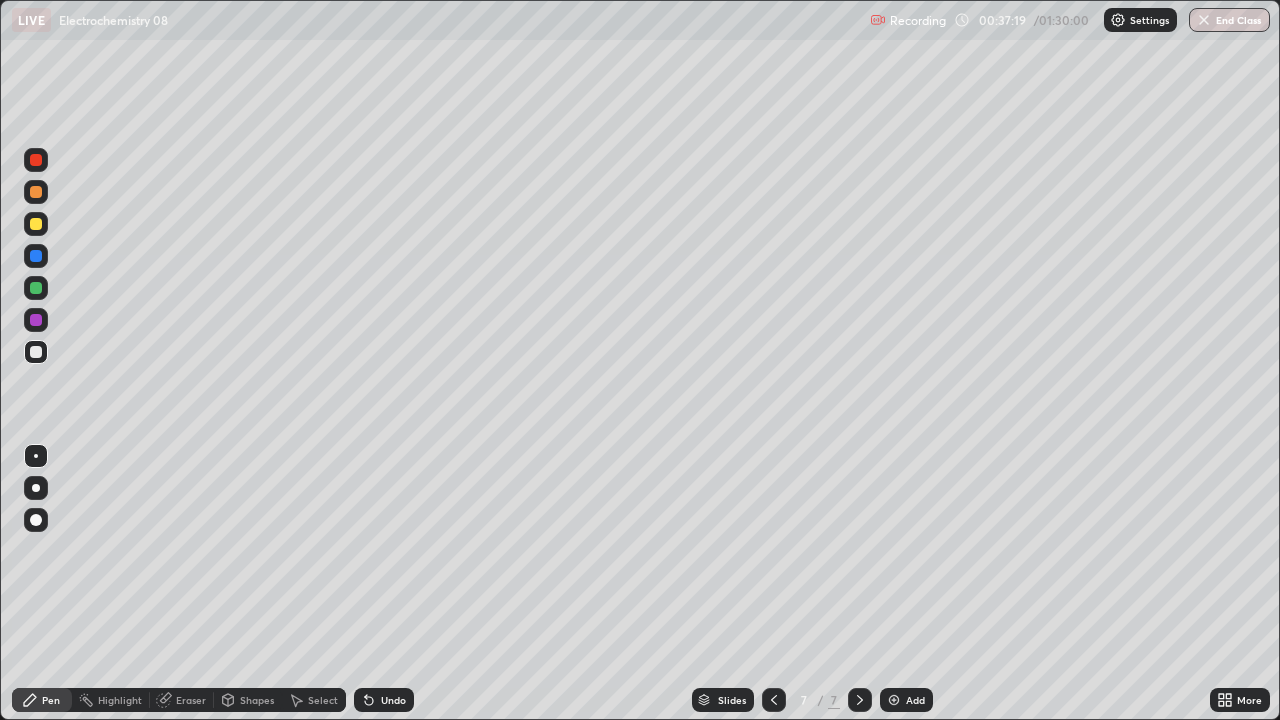 click on "Eraser" at bounding box center (191, 700) 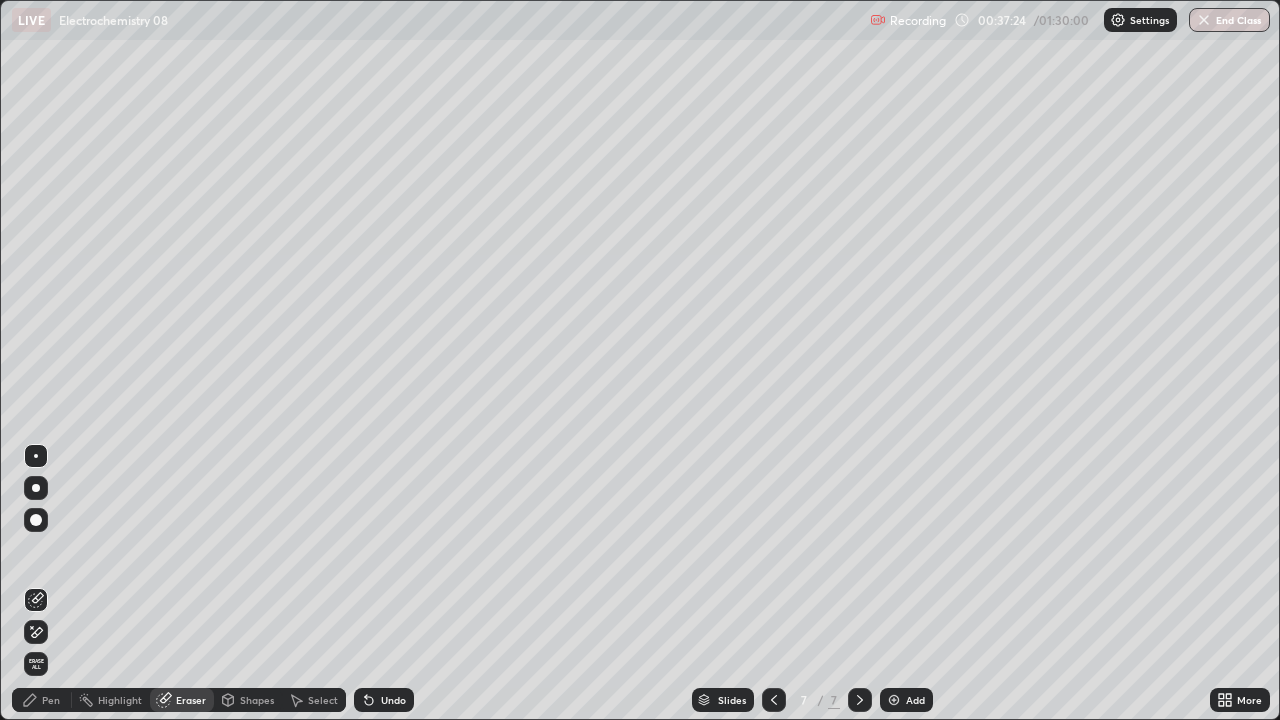 click on "Pen" at bounding box center [51, 700] 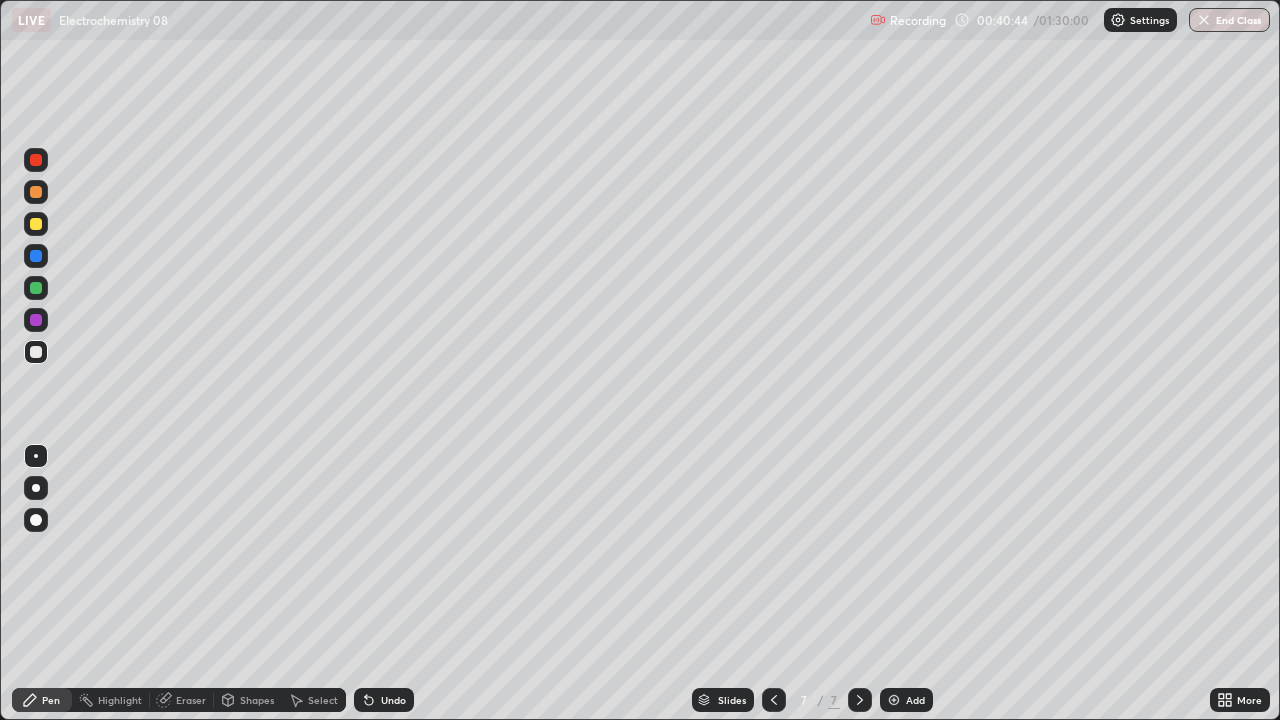 click at bounding box center (894, 700) 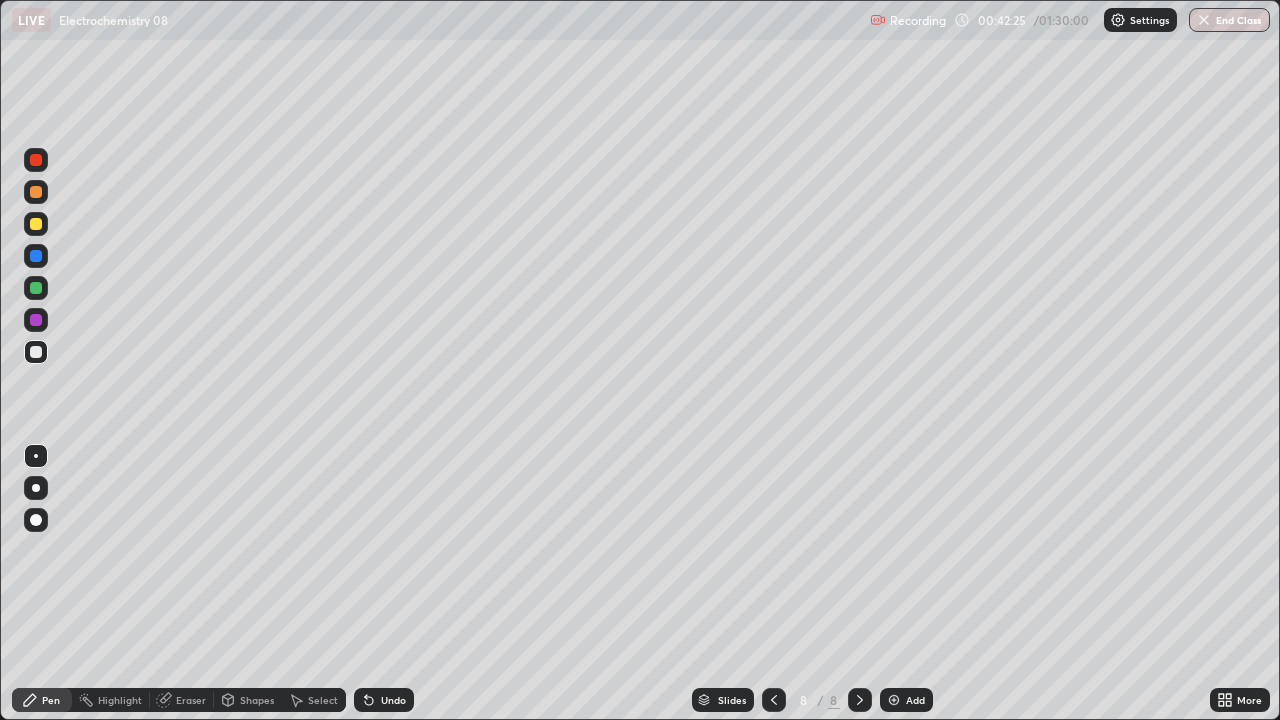 click at bounding box center (36, 224) 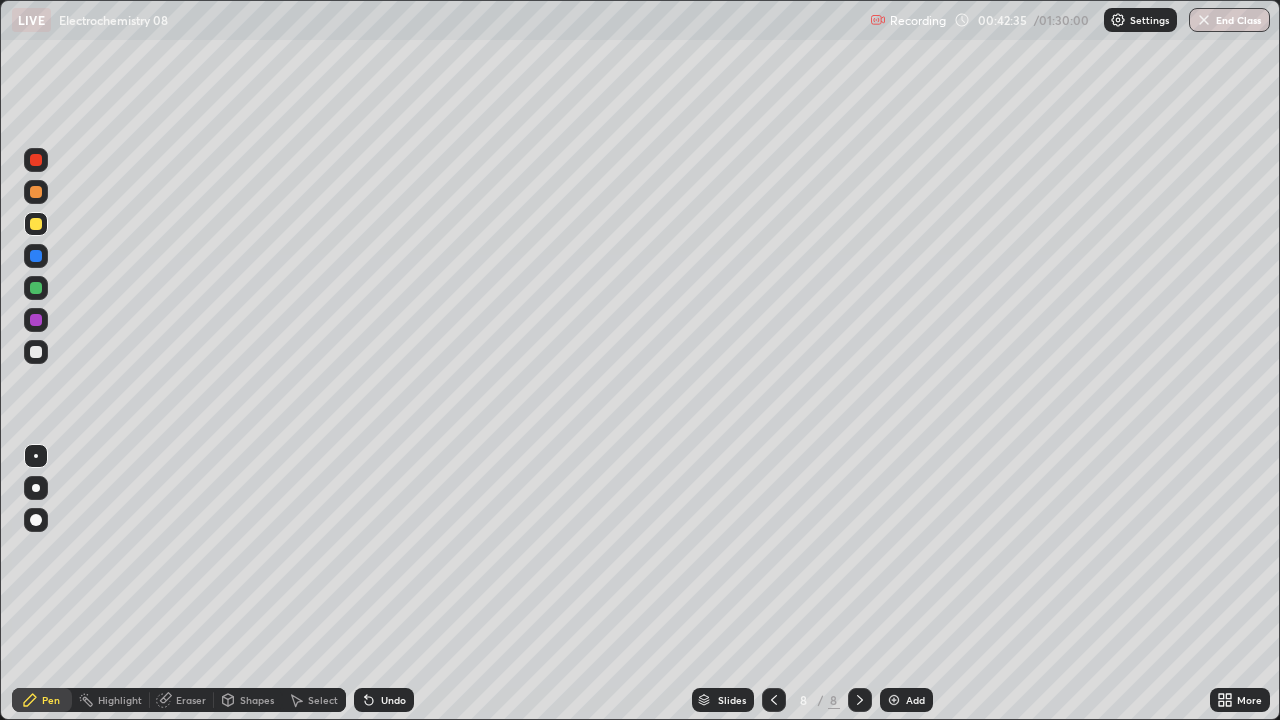 click 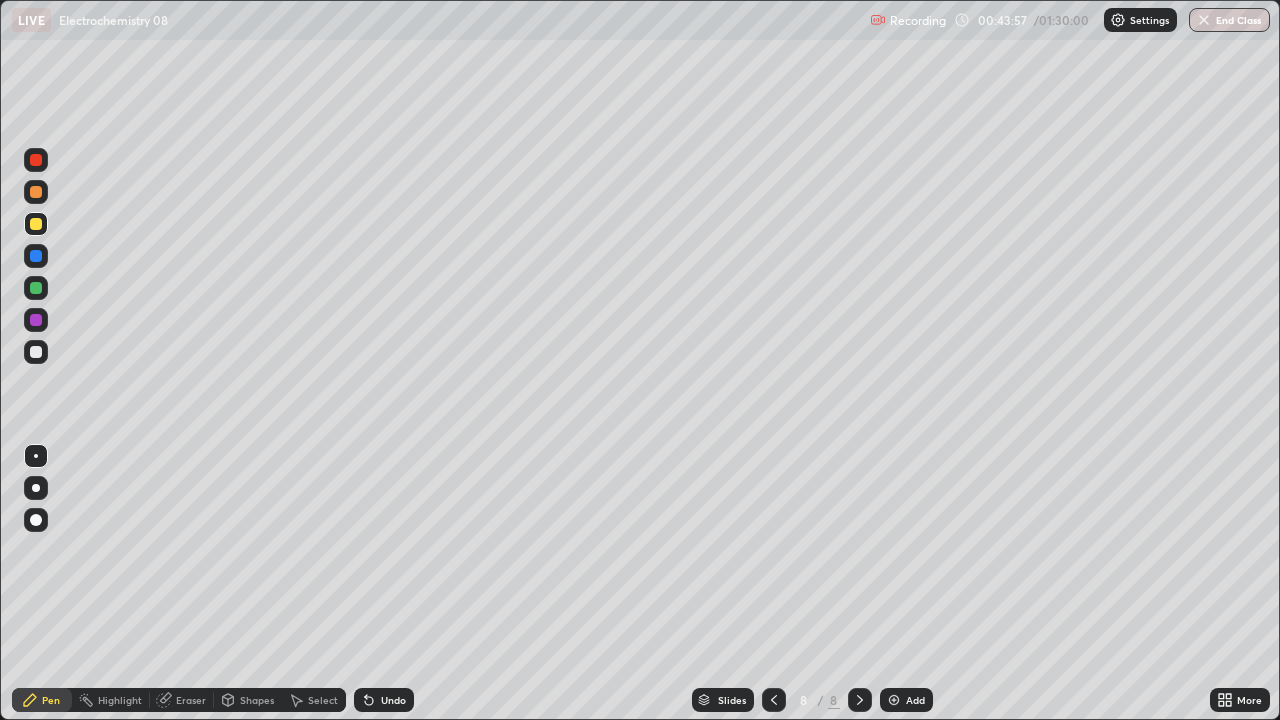 click at bounding box center [894, 700] 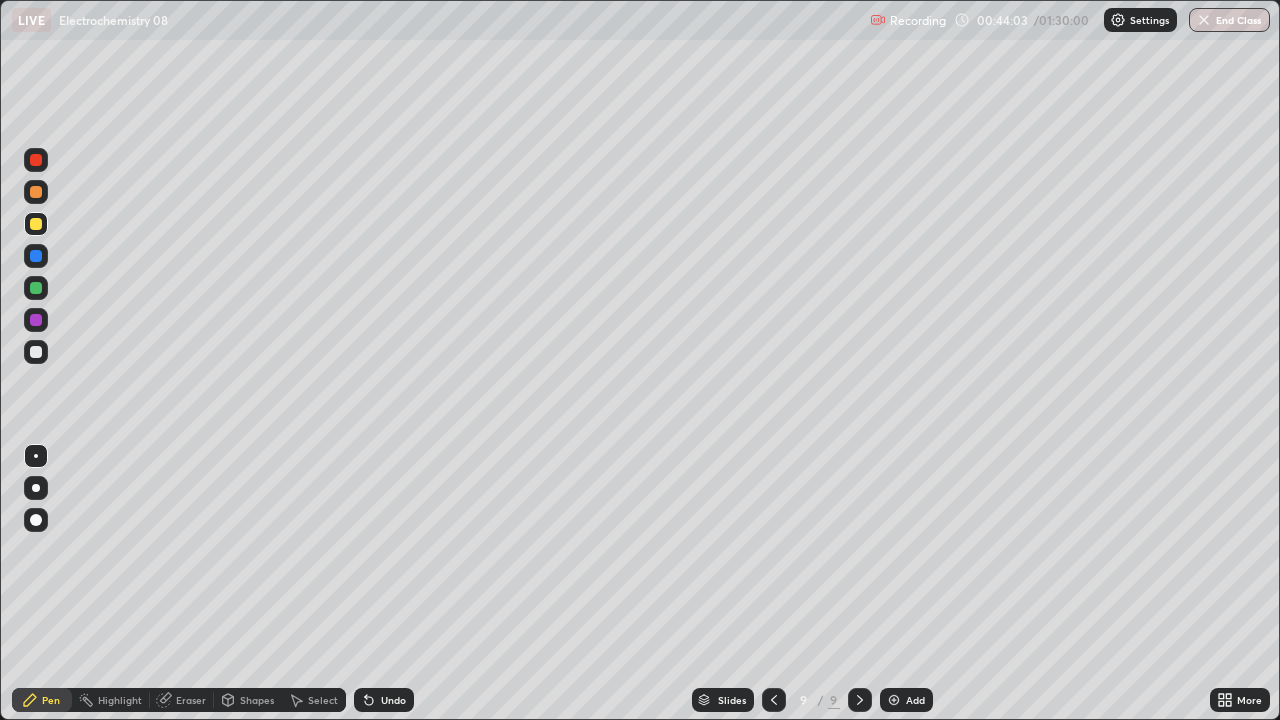 click at bounding box center [36, 288] 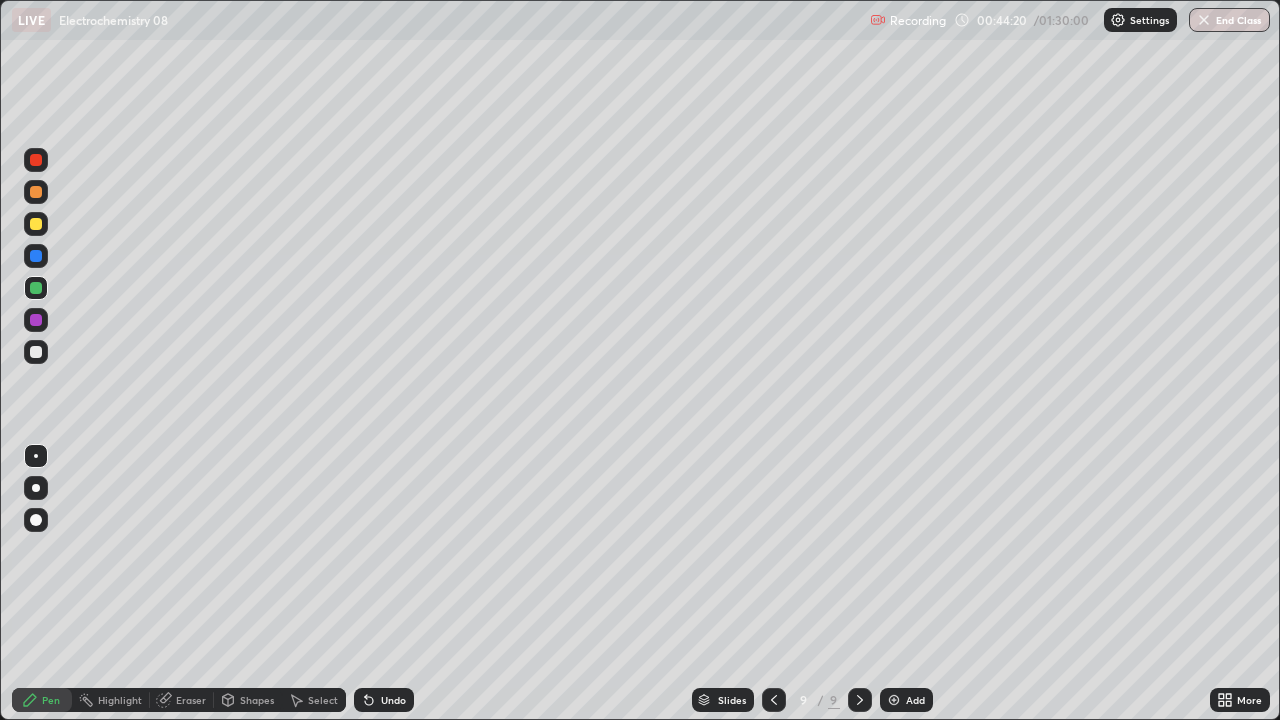 click at bounding box center [36, 352] 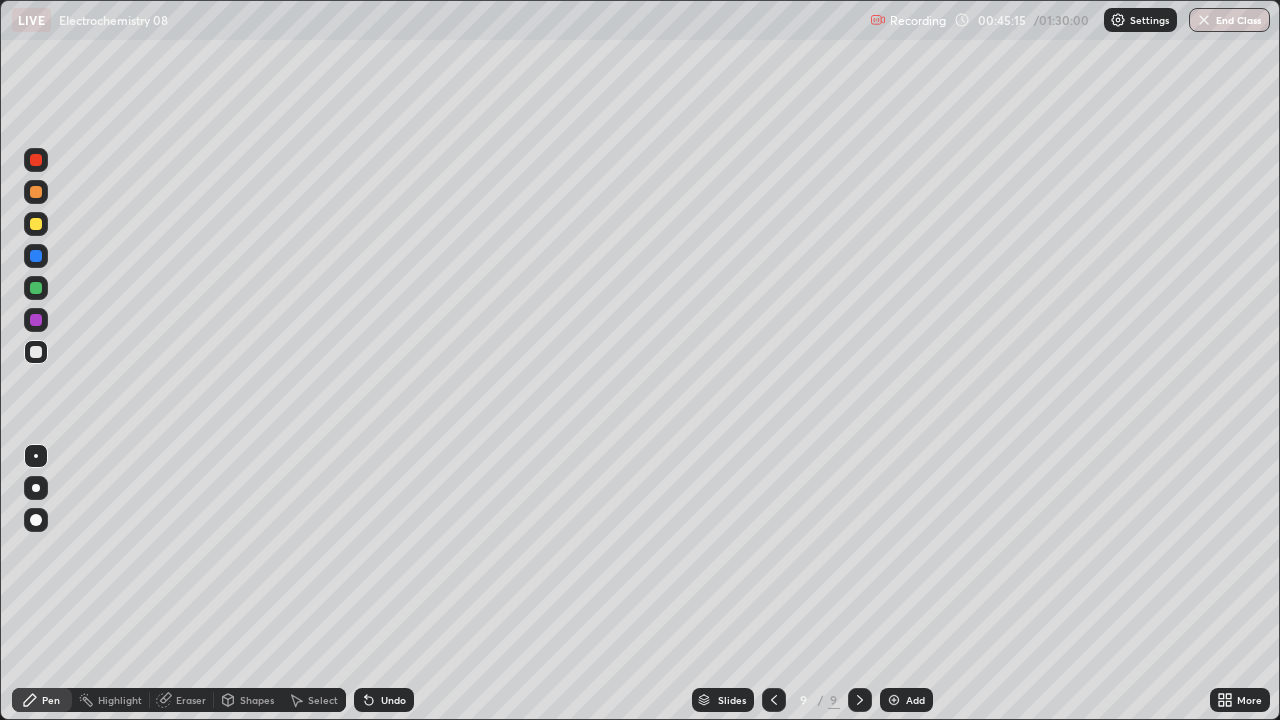 click at bounding box center [36, 288] 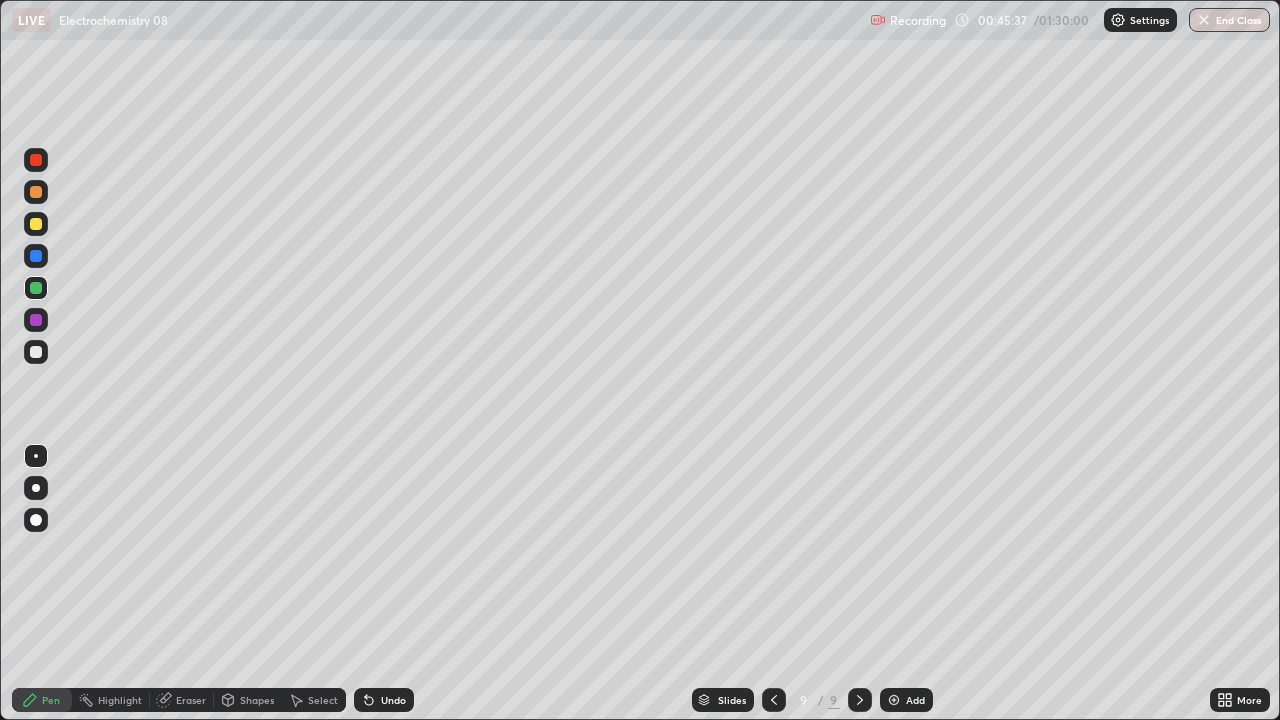 click at bounding box center (36, 352) 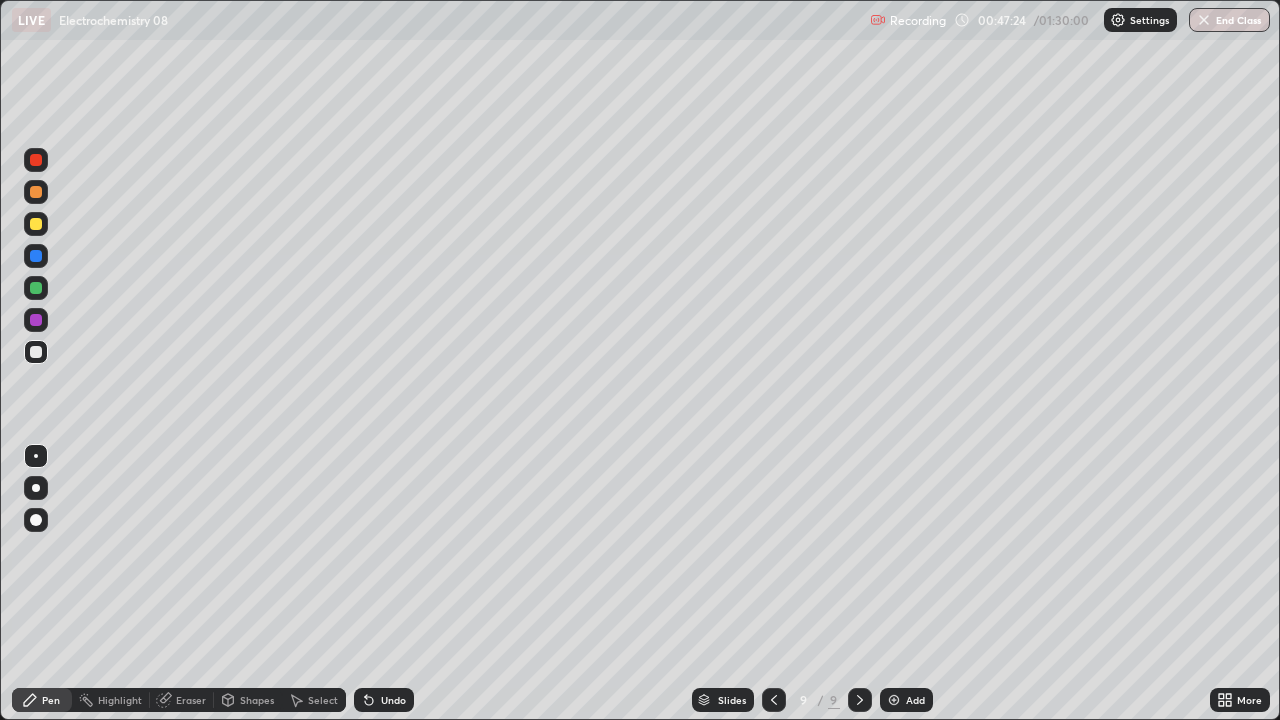 click at bounding box center (36, 288) 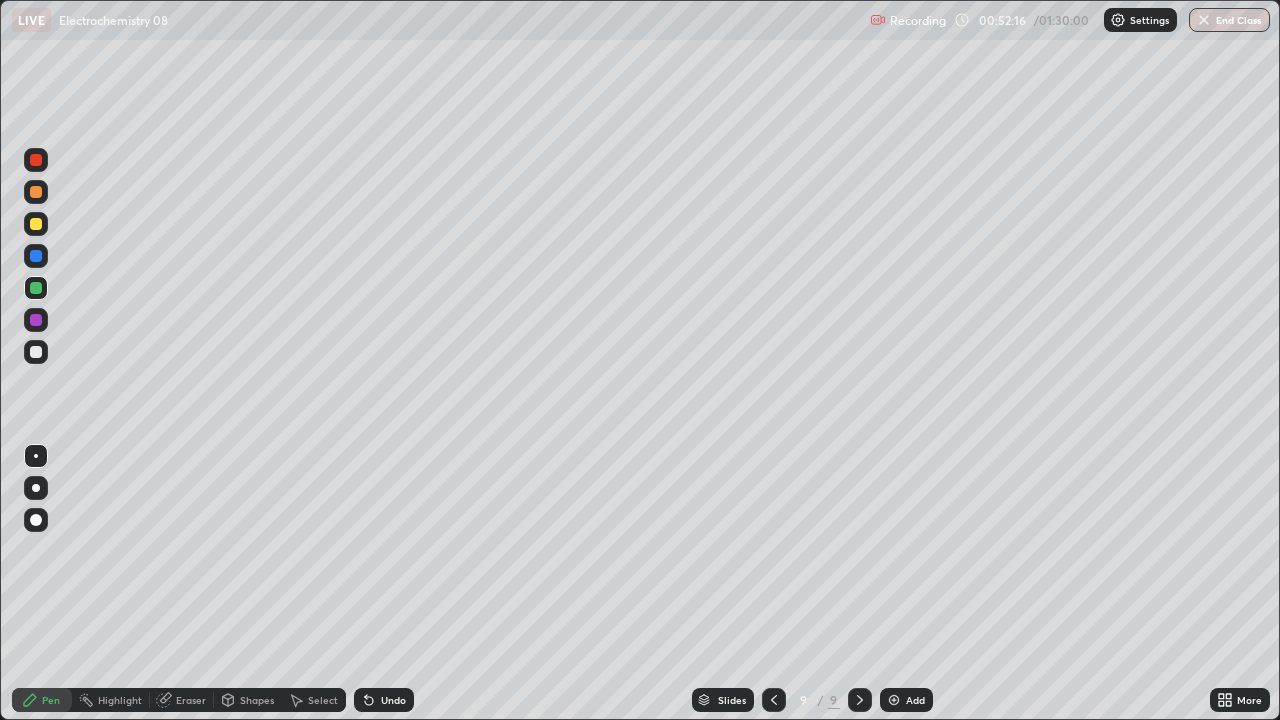 click at bounding box center (894, 700) 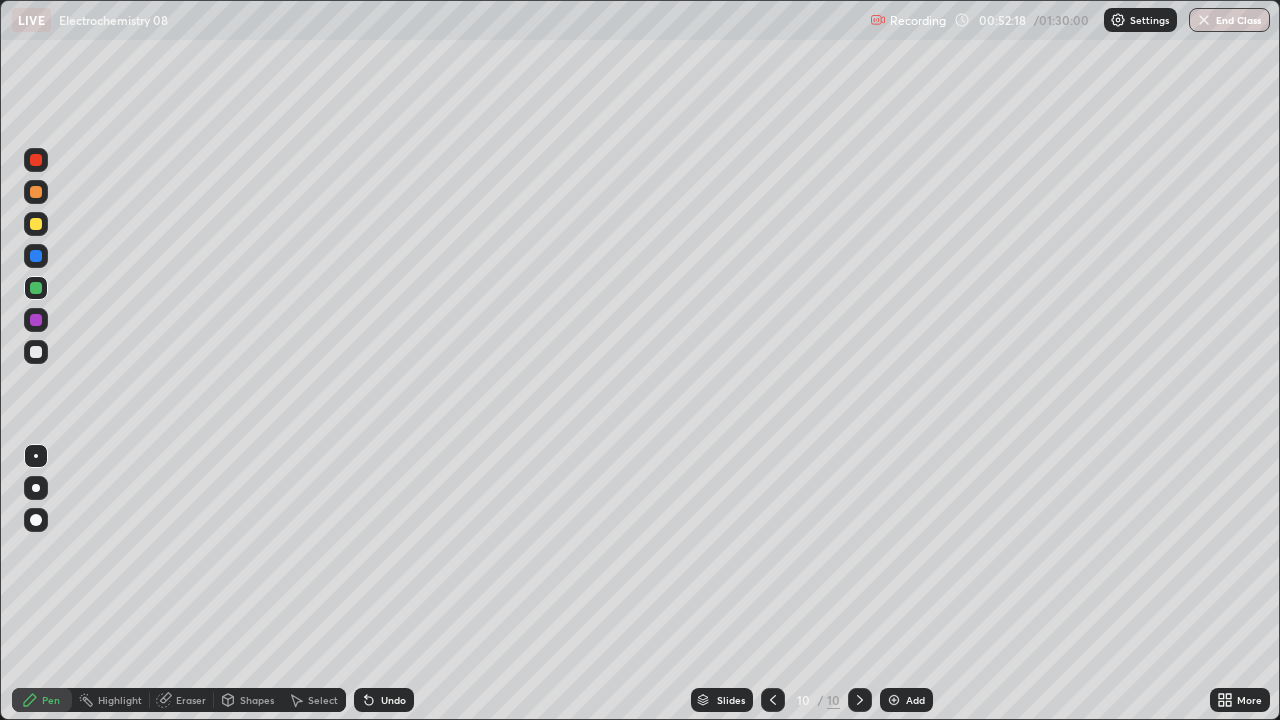 click at bounding box center [36, 224] 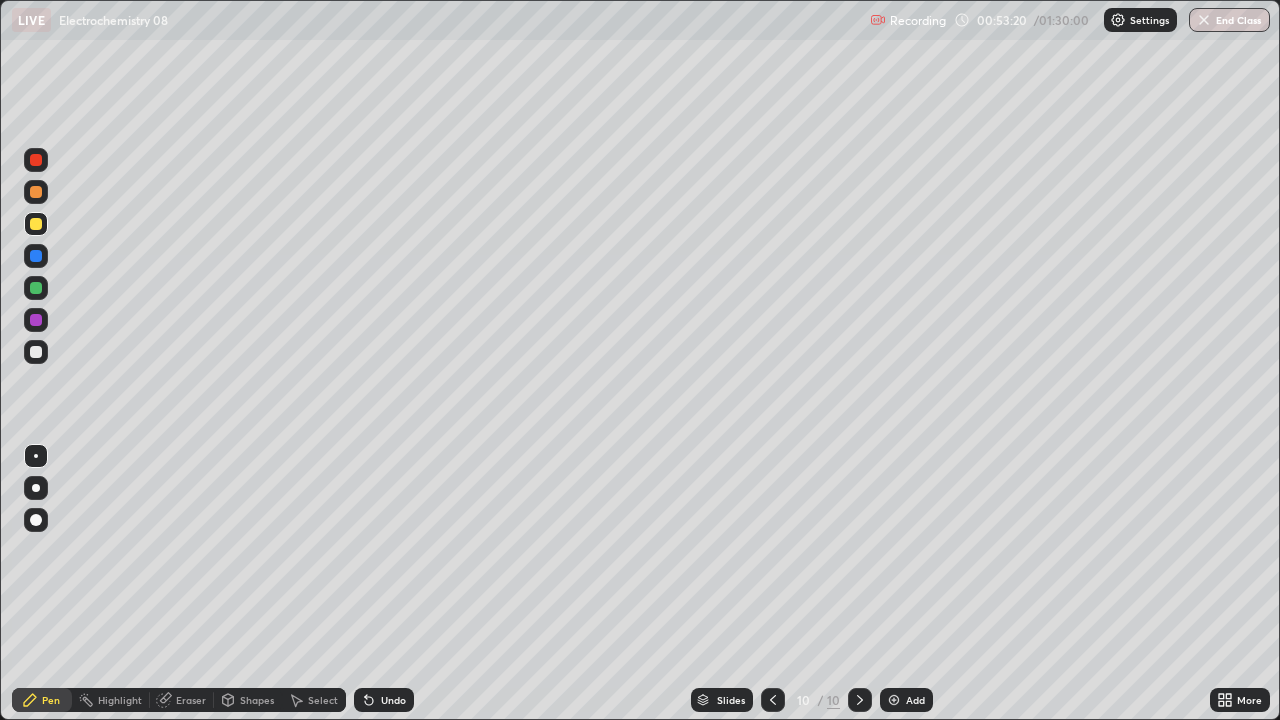 click at bounding box center (36, 288) 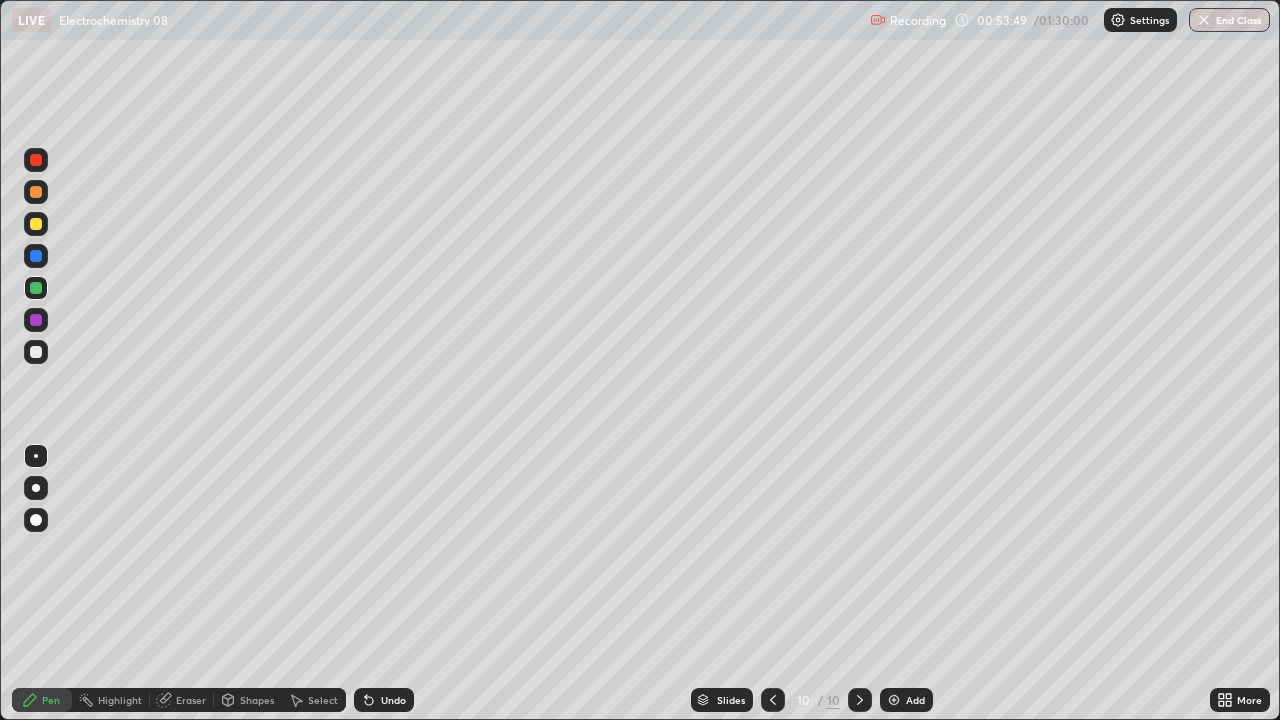 click at bounding box center (36, 352) 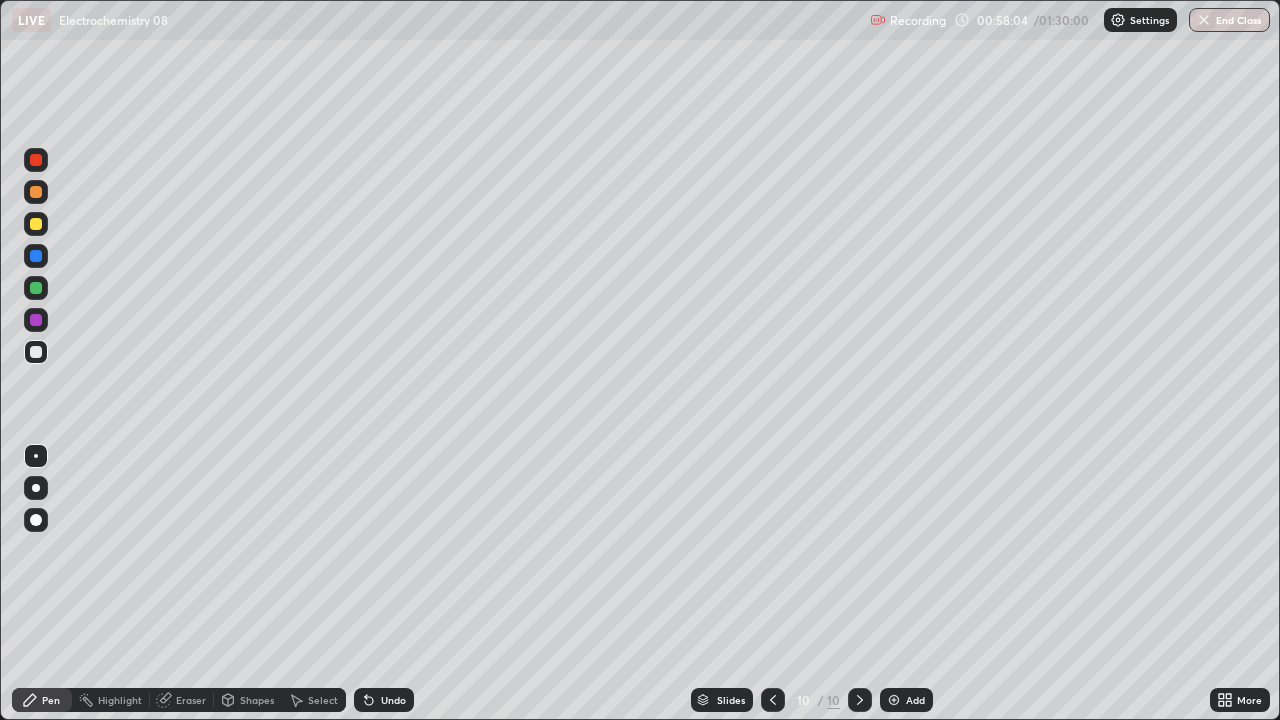 click 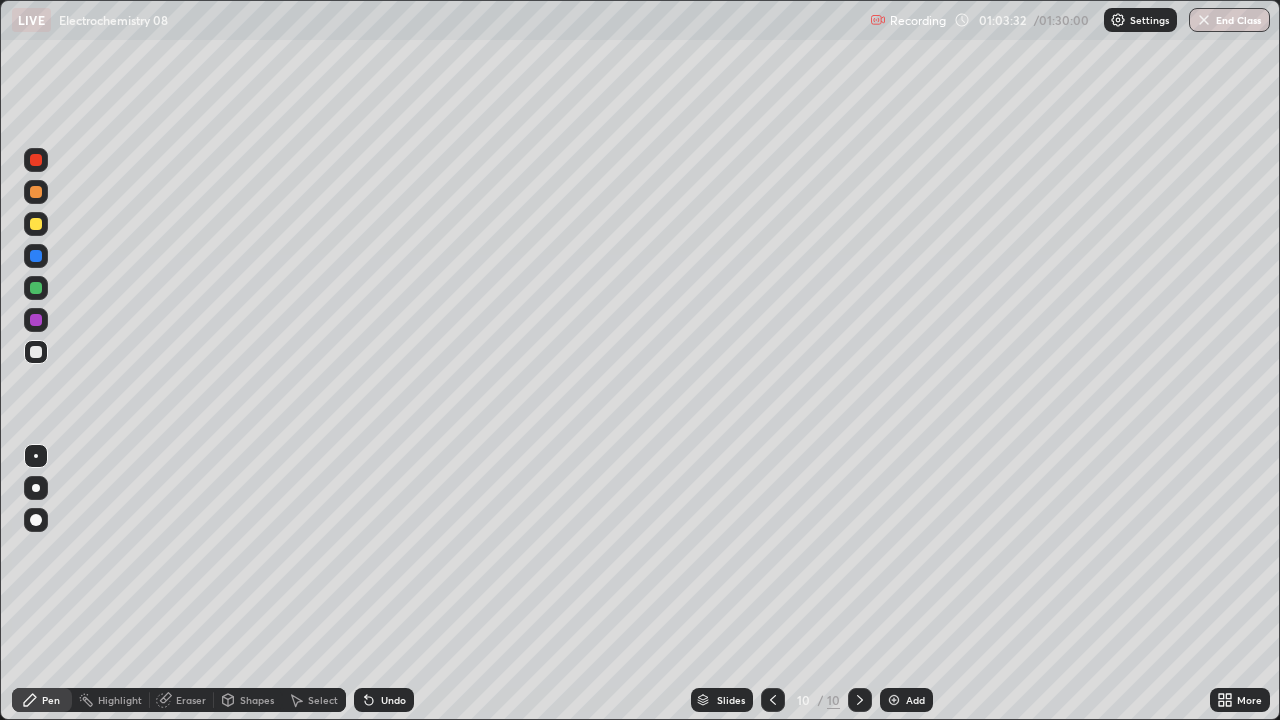 click at bounding box center [894, 700] 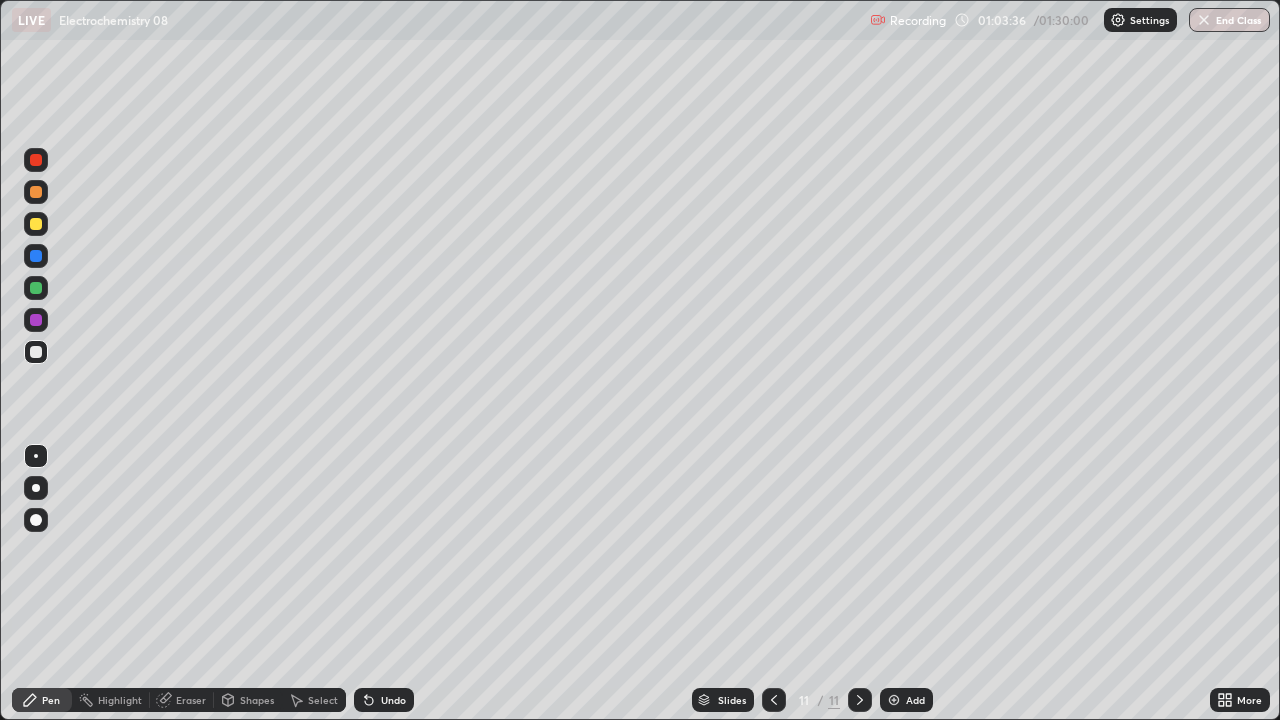 click at bounding box center [36, 352] 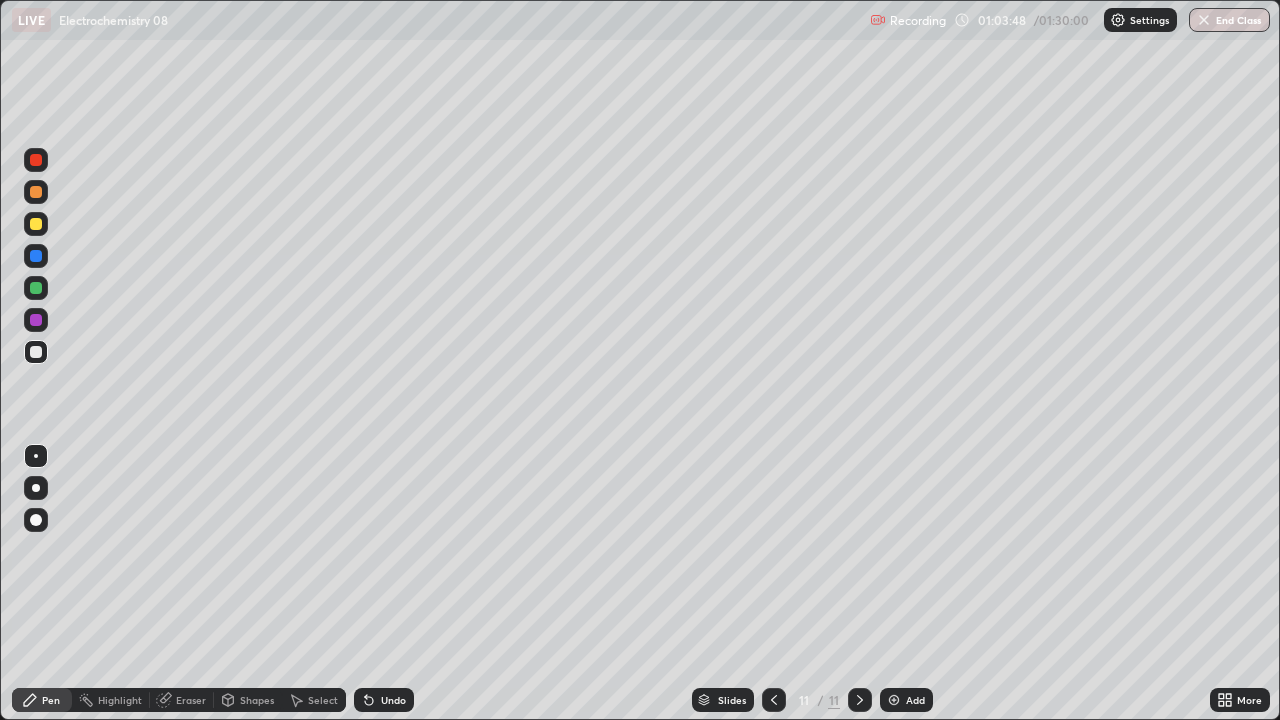 click at bounding box center [36, 256] 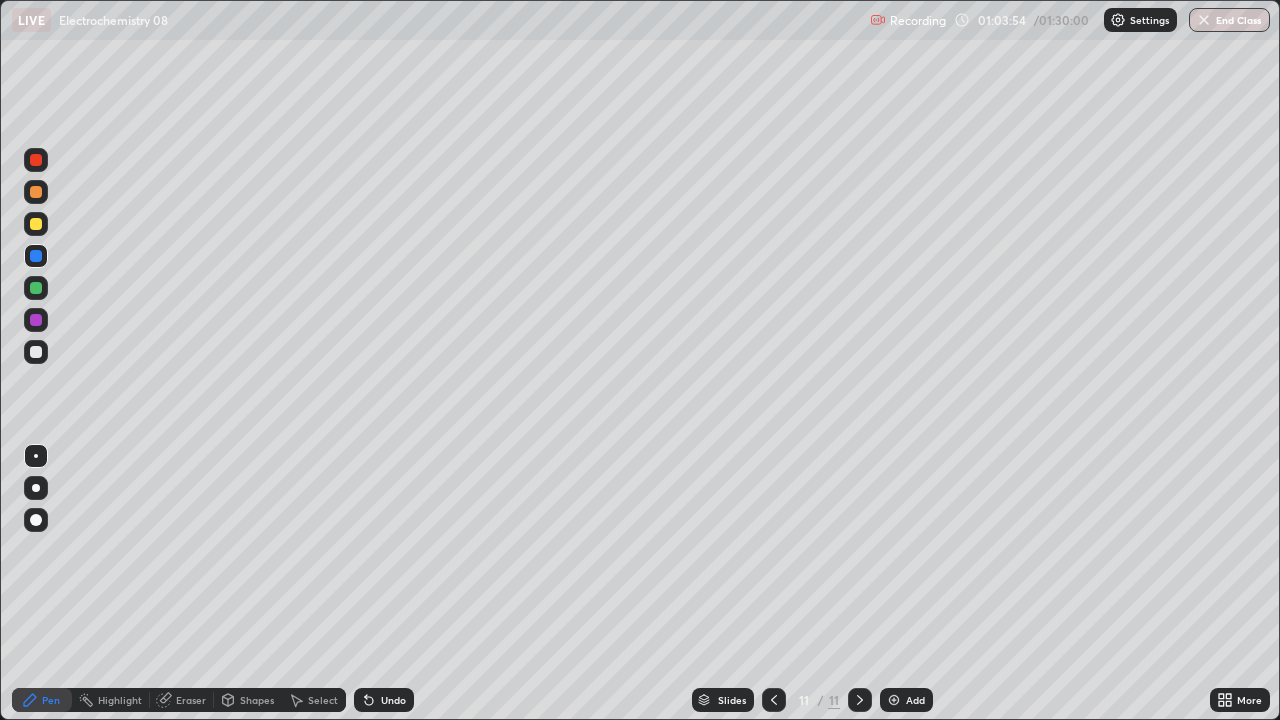 click at bounding box center (36, 352) 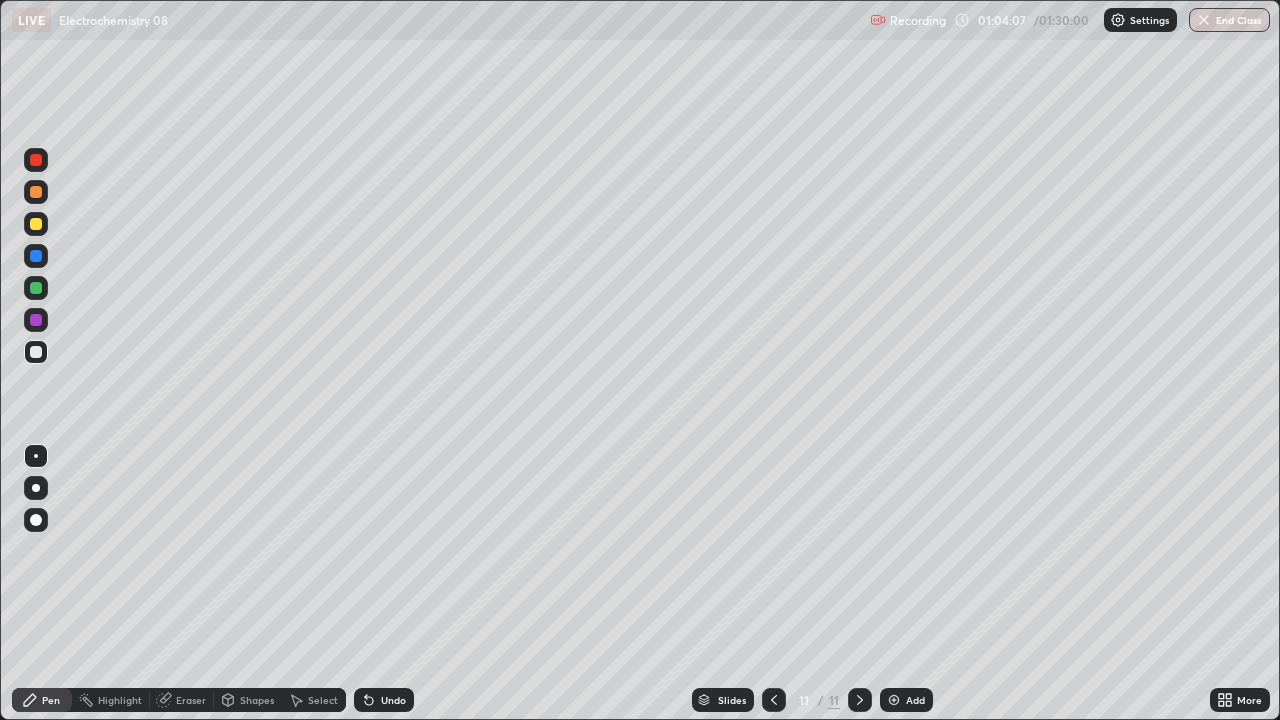 click at bounding box center [36, 256] 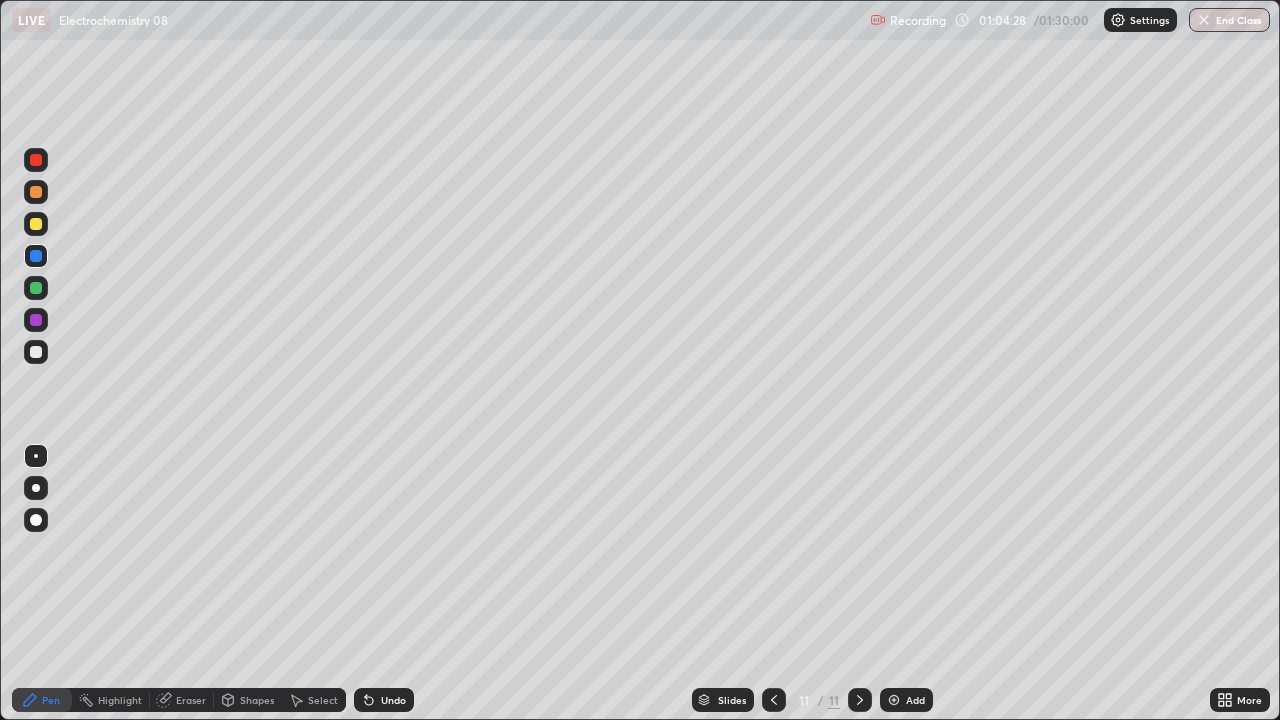 click on "Undo" at bounding box center [393, 700] 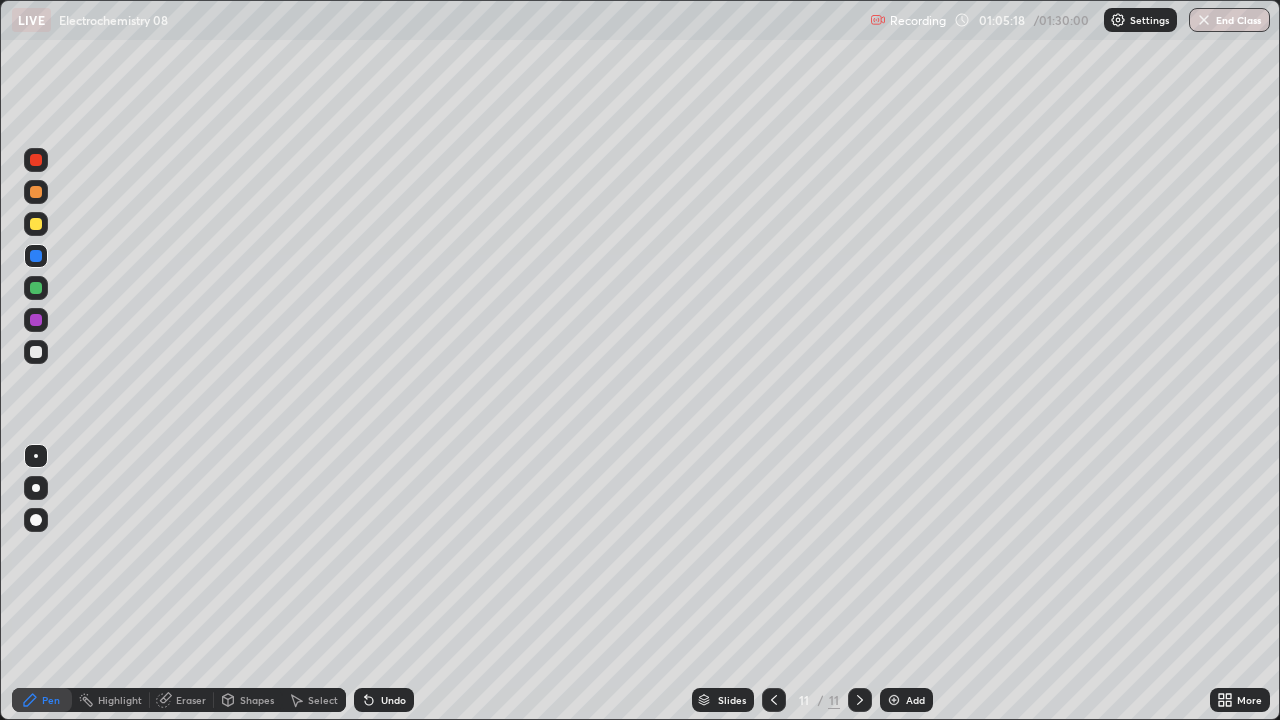 click at bounding box center [36, 352] 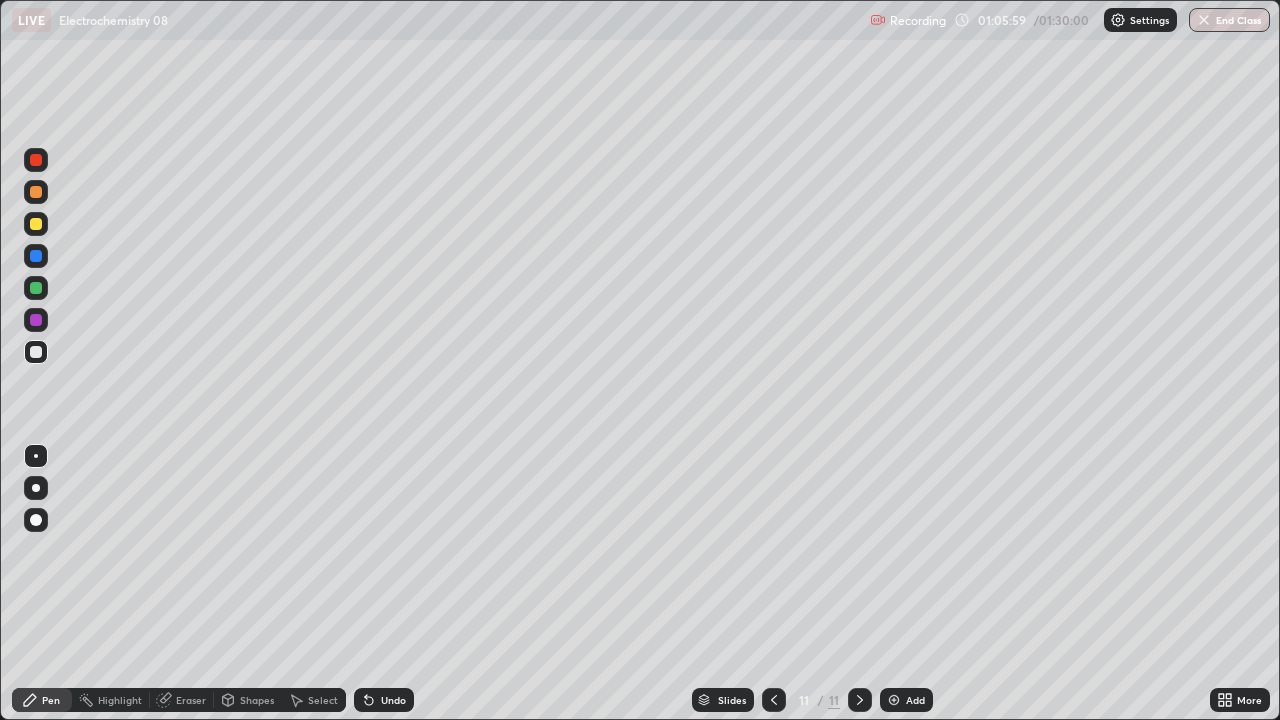 click at bounding box center [36, 256] 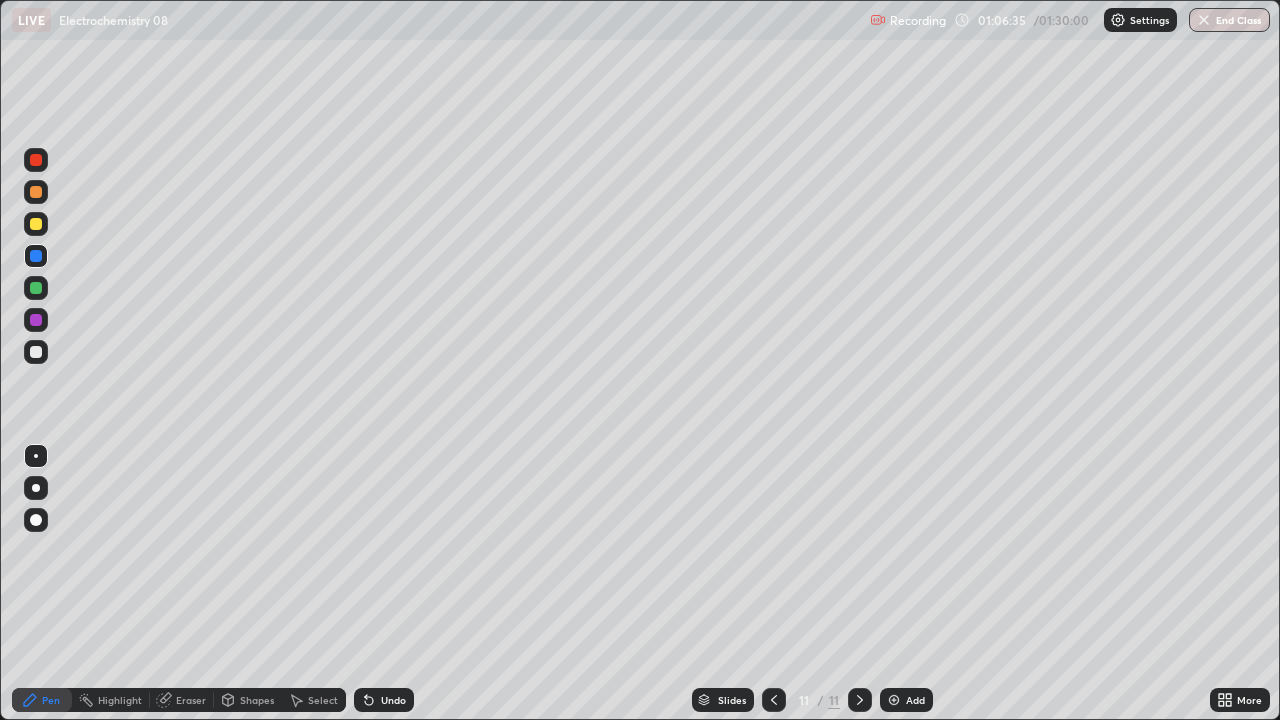 click at bounding box center [36, 352] 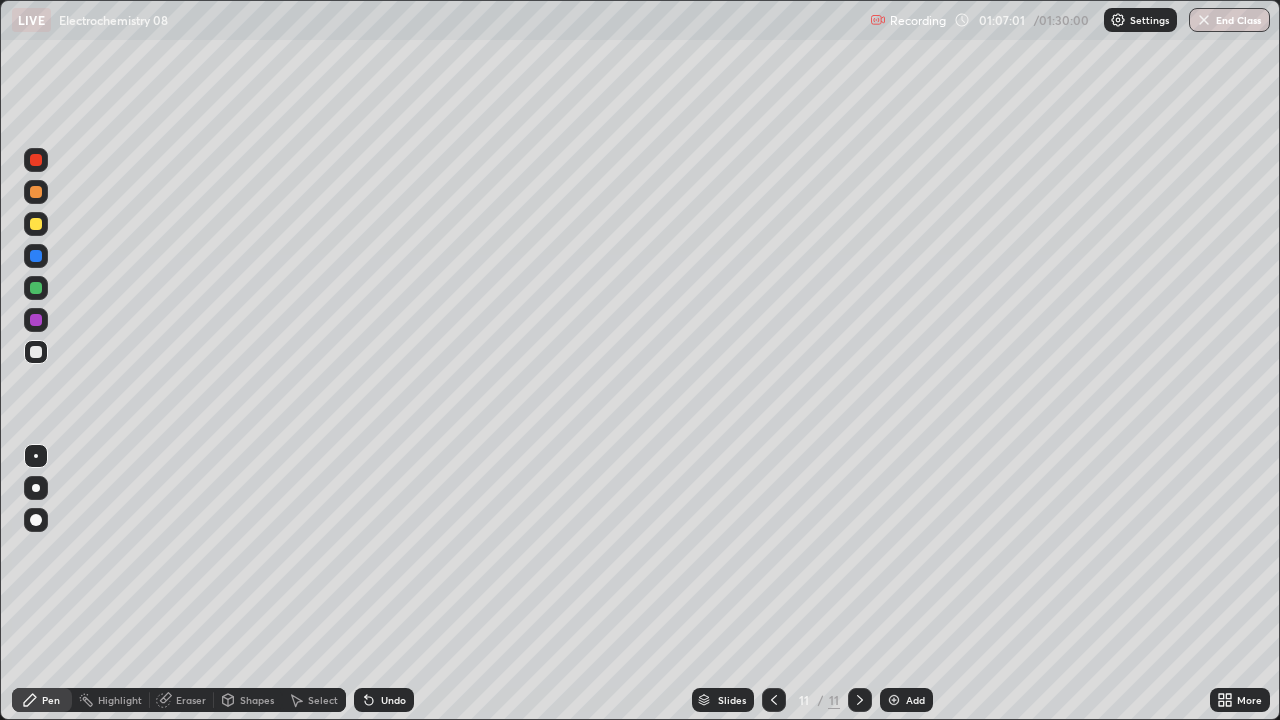 click at bounding box center (36, 288) 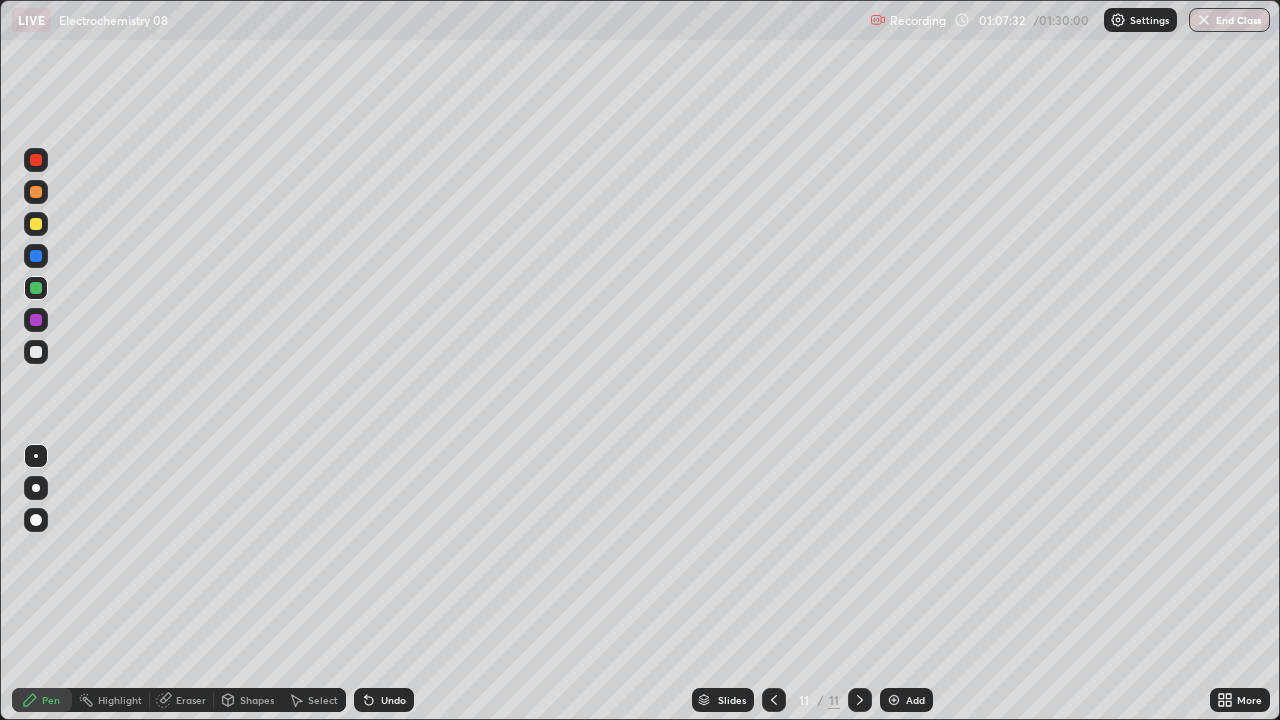 click at bounding box center [36, 320] 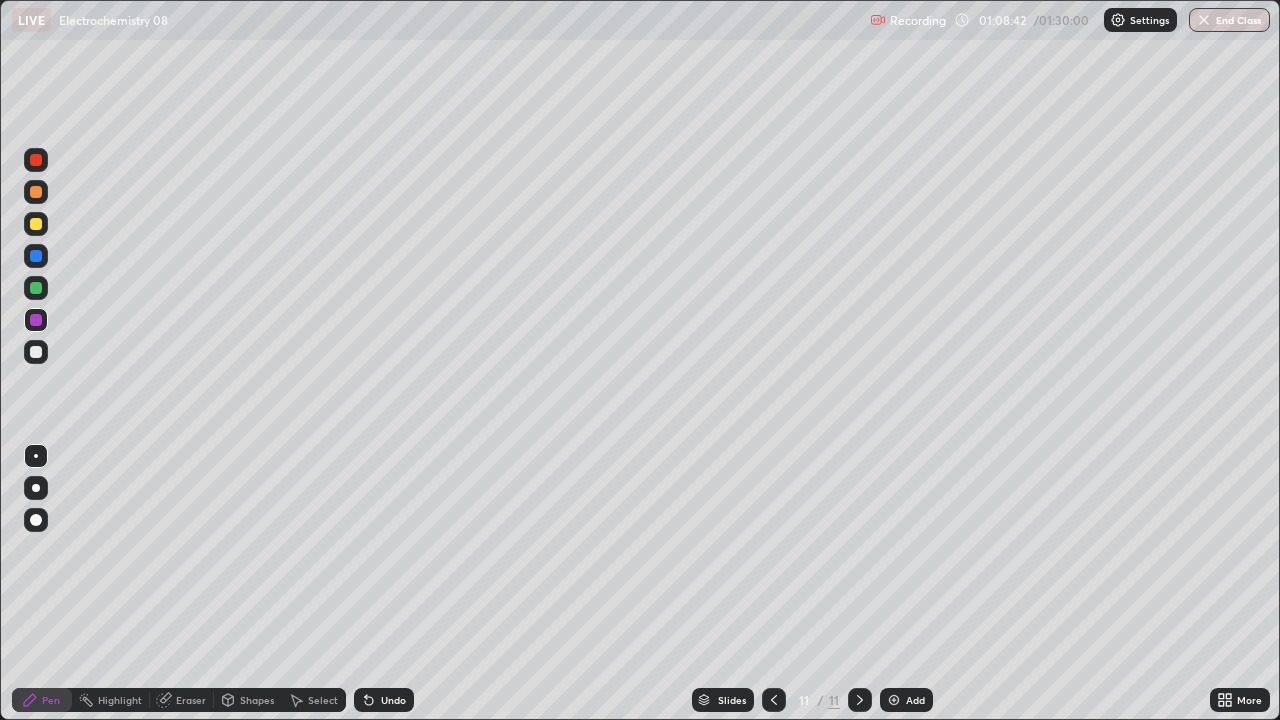 click at bounding box center [36, 224] 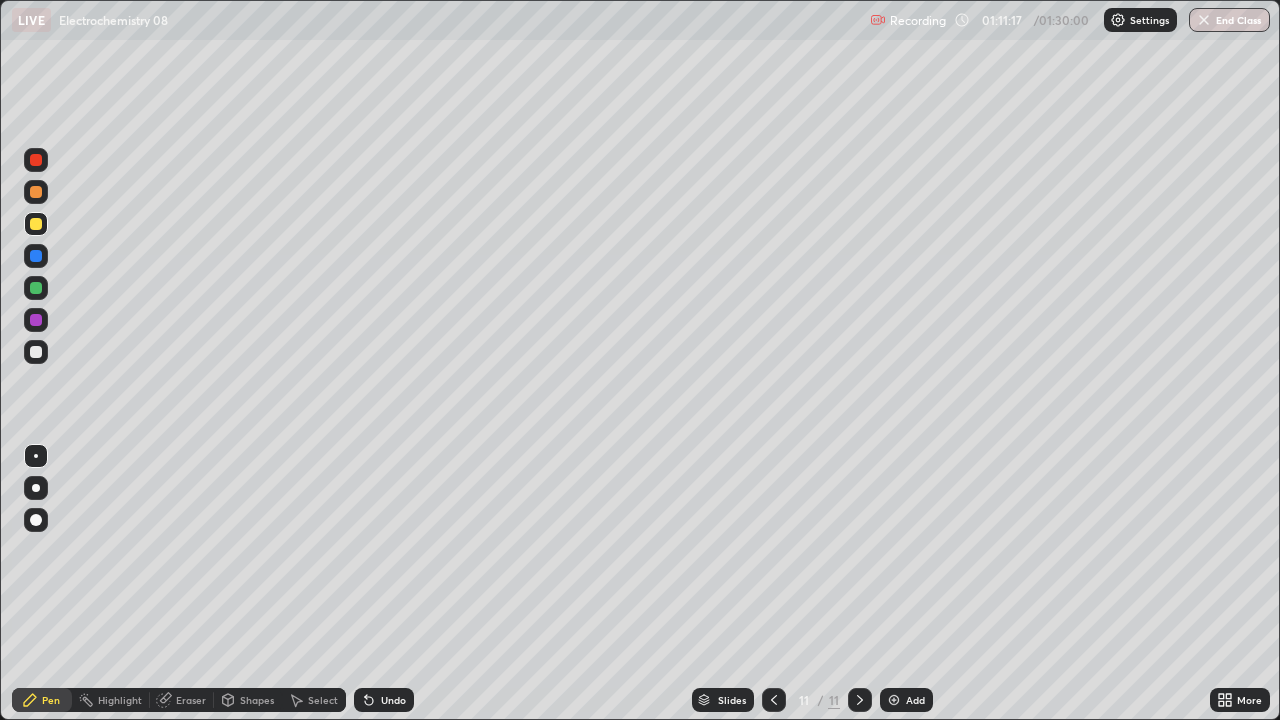 click on "Add" at bounding box center (906, 700) 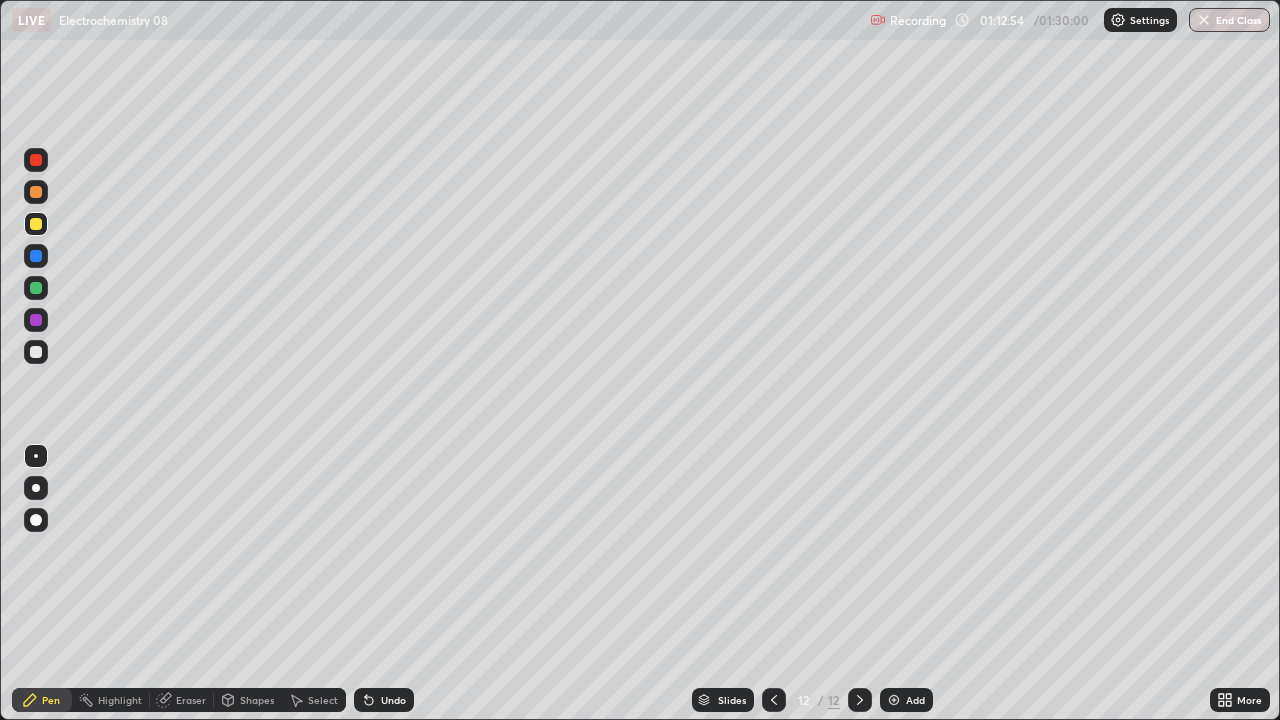 click on "Undo" at bounding box center [393, 700] 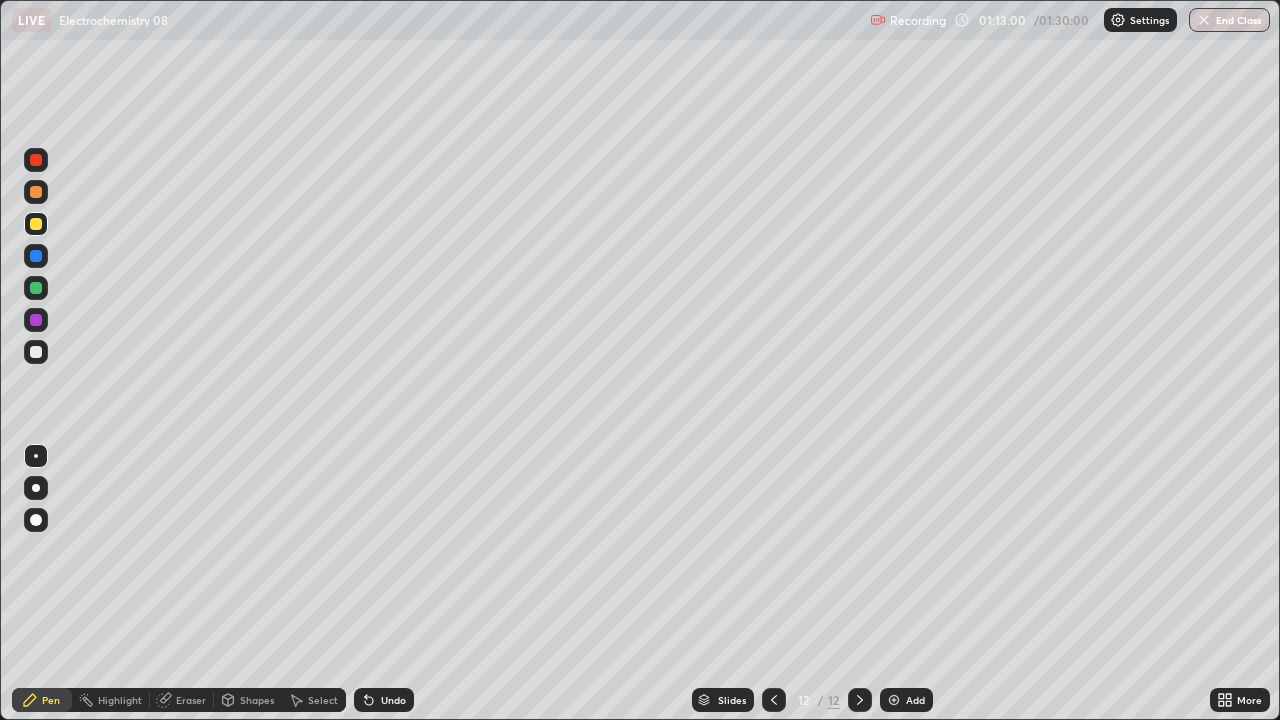 click on "Undo" at bounding box center (393, 700) 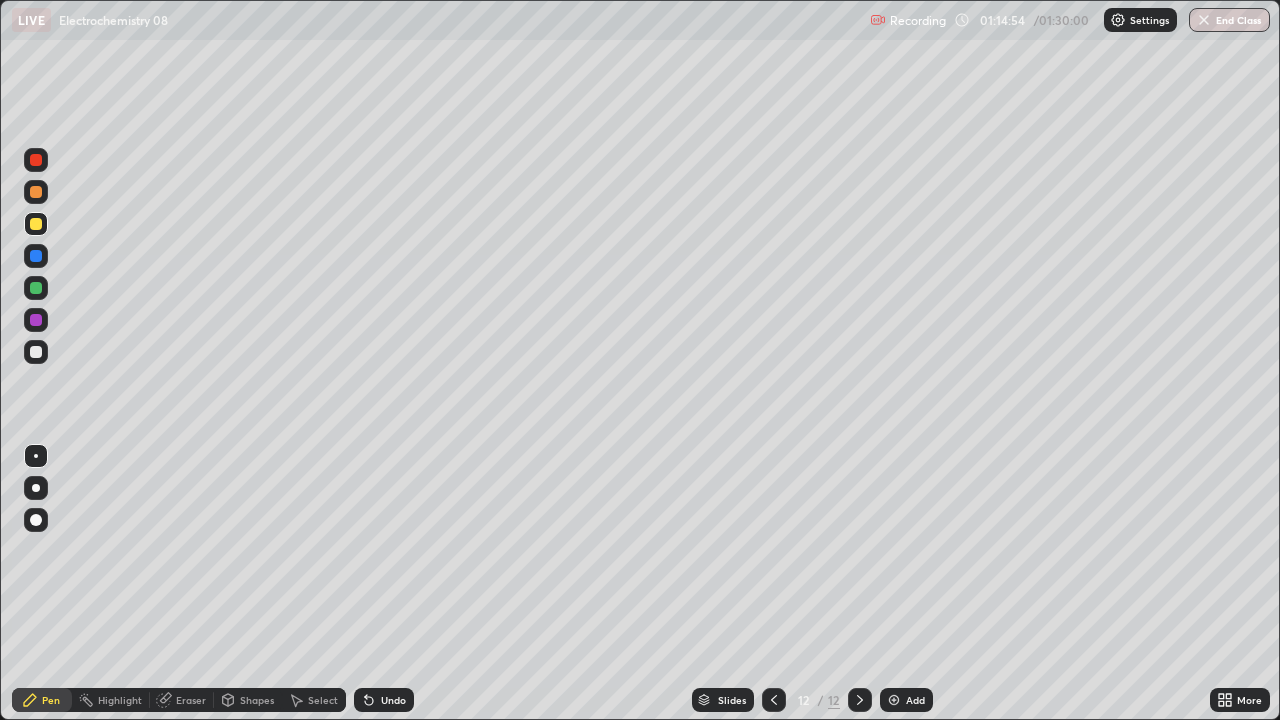 click at bounding box center (36, 352) 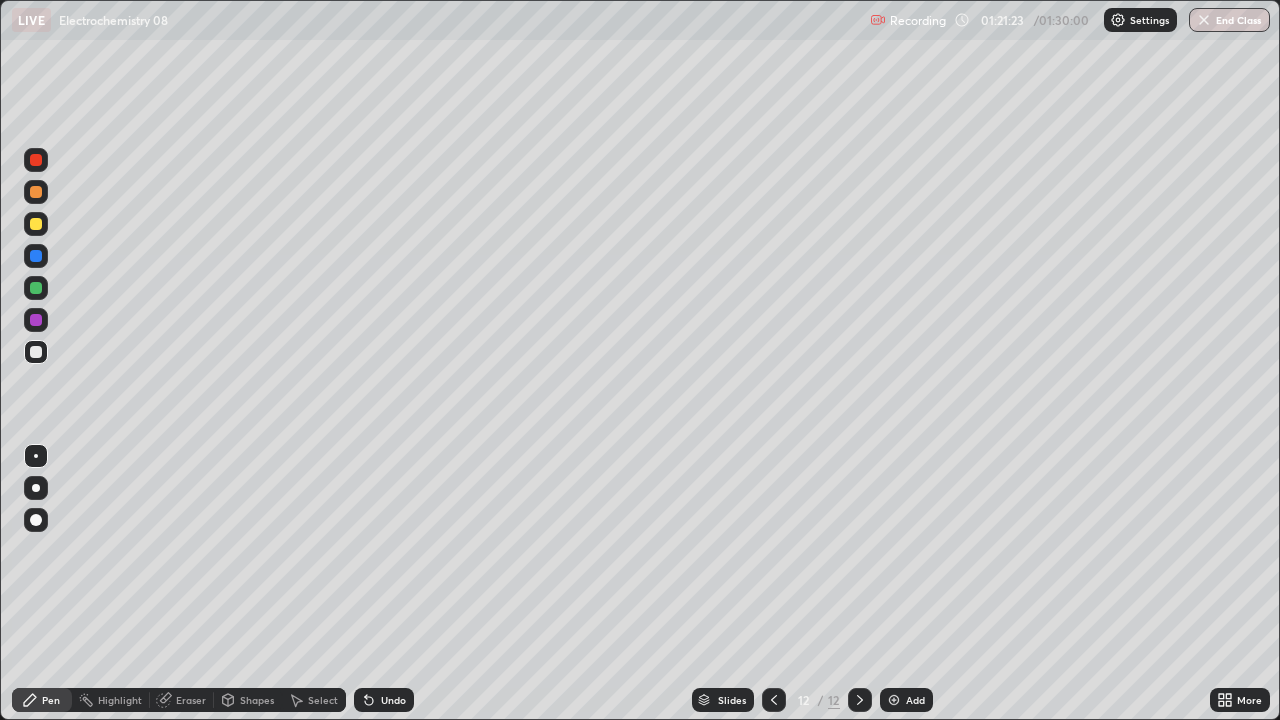 click on "End Class" at bounding box center [1229, 20] 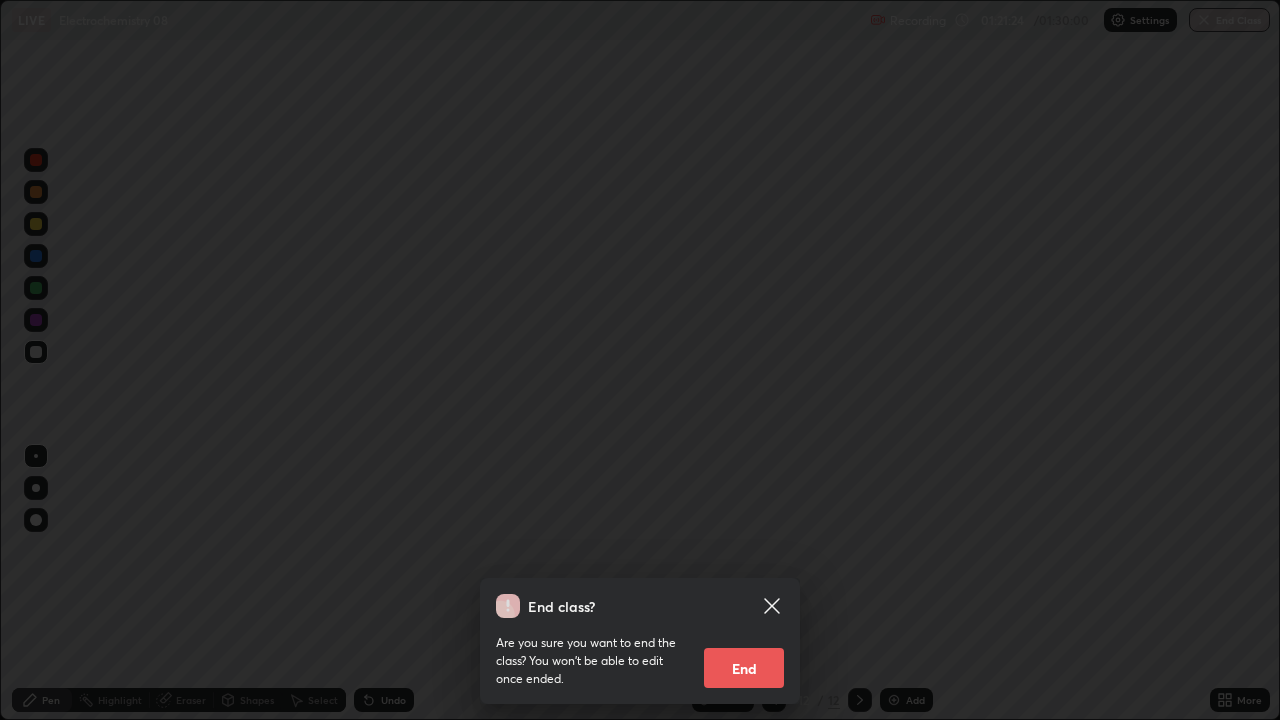 click on "End class? Are you sure you want to end the class? You won’t be able to edit once ended. End" at bounding box center (640, 360) 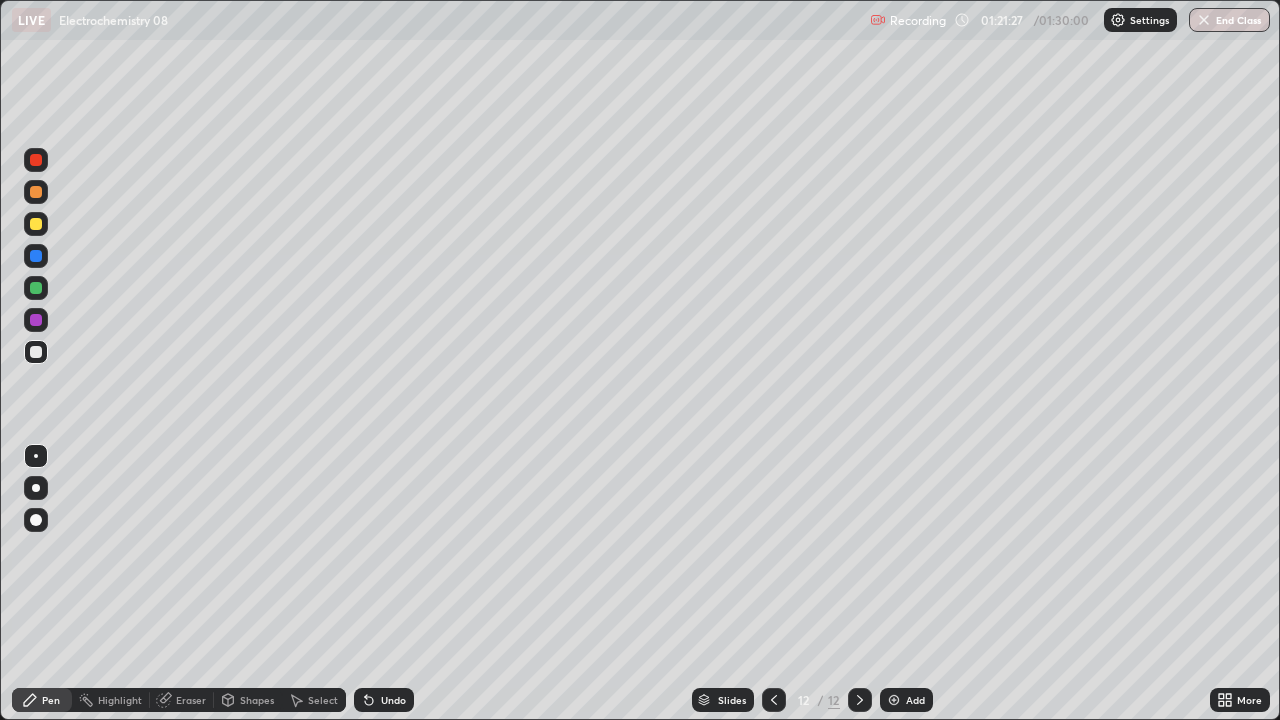 click on "End Class" at bounding box center [1229, 20] 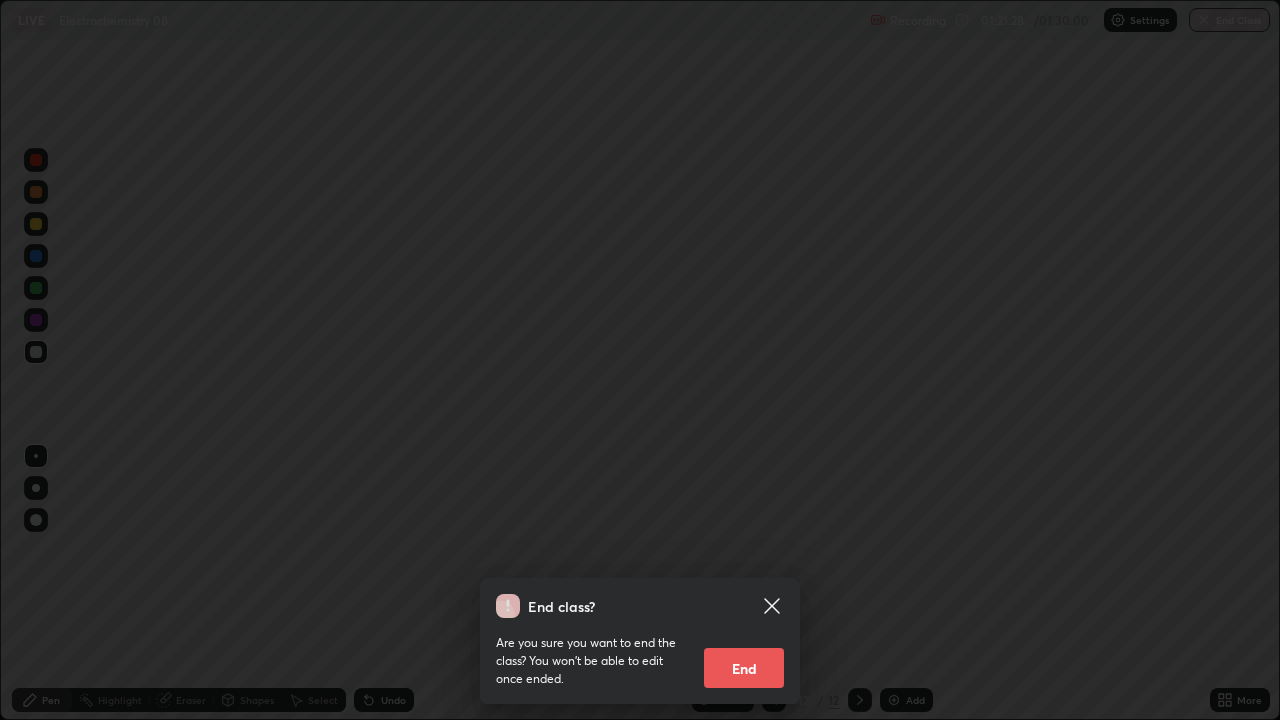 click on "End" at bounding box center (744, 668) 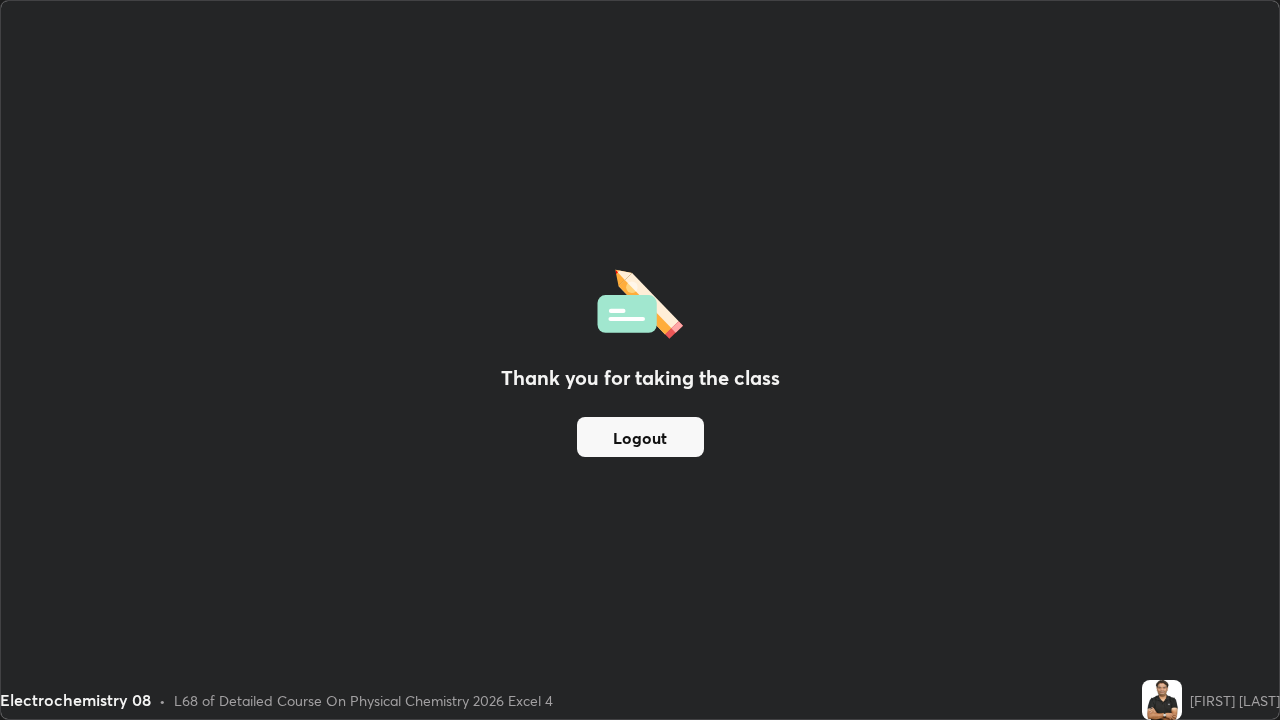 click on "Logout" at bounding box center (640, 437) 